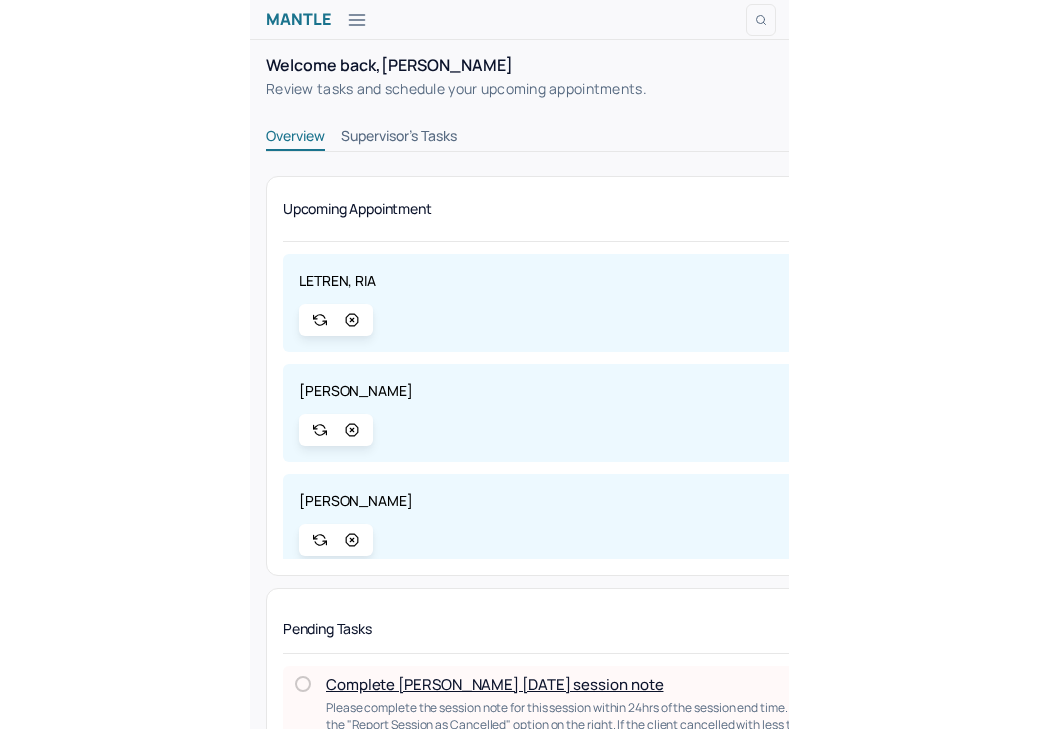 scroll, scrollTop: 0, scrollLeft: 0, axis: both 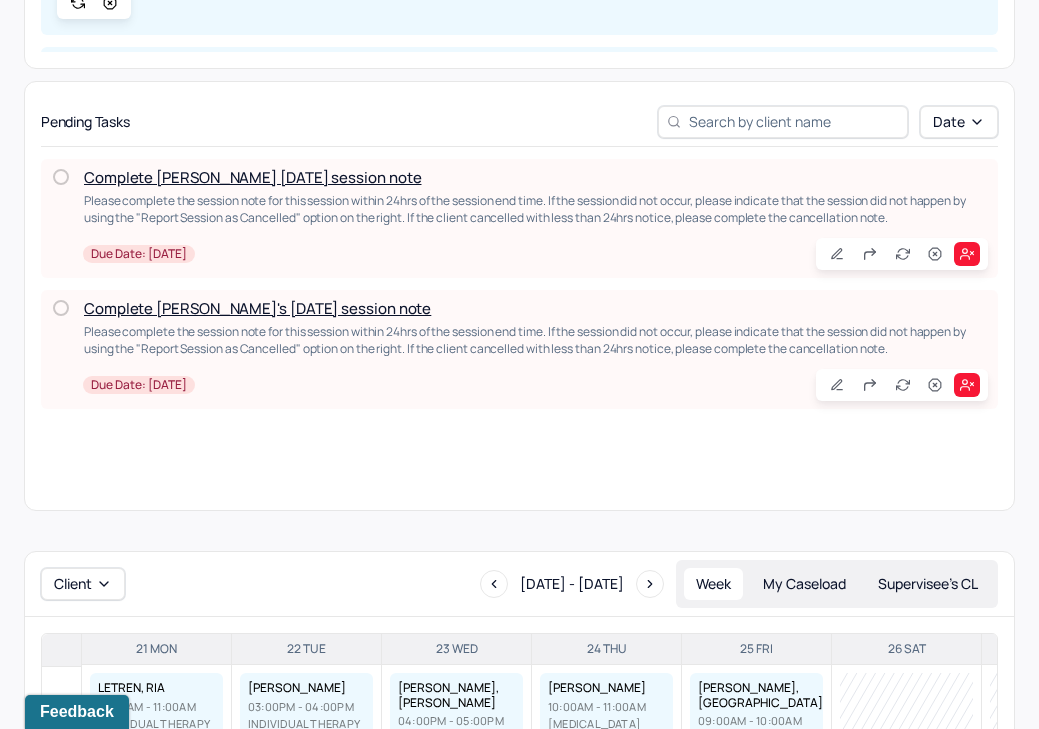 click on "Complete [PERSON_NAME] [DATE] session note" at bounding box center (252, 177) 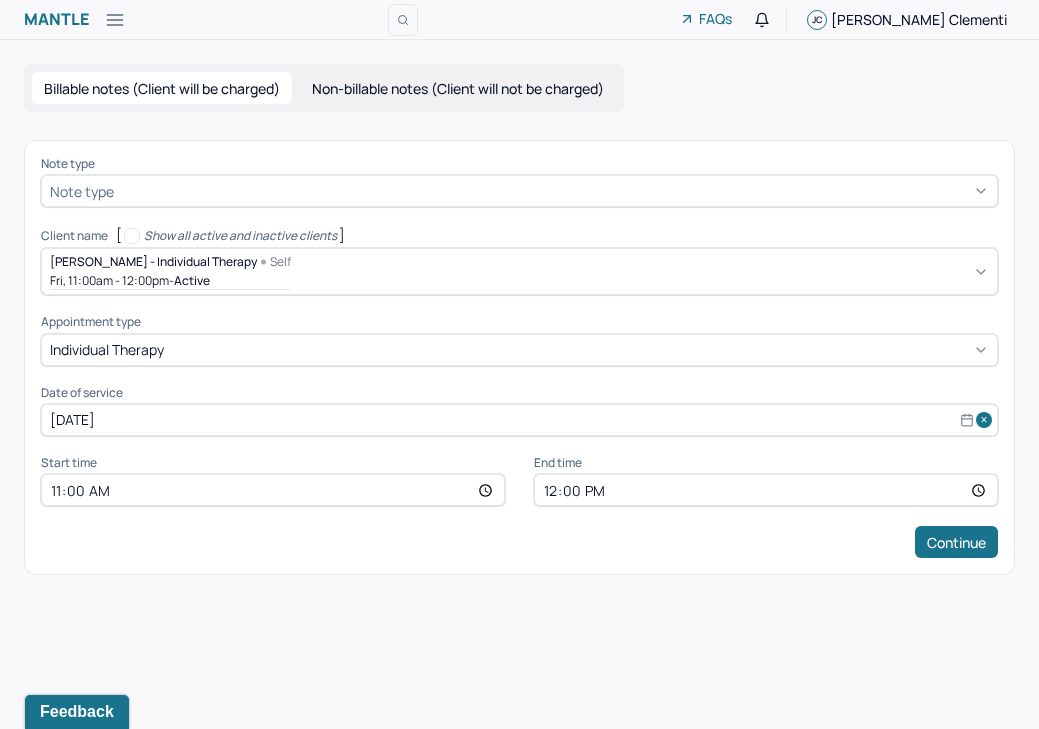 click at bounding box center (553, 191) 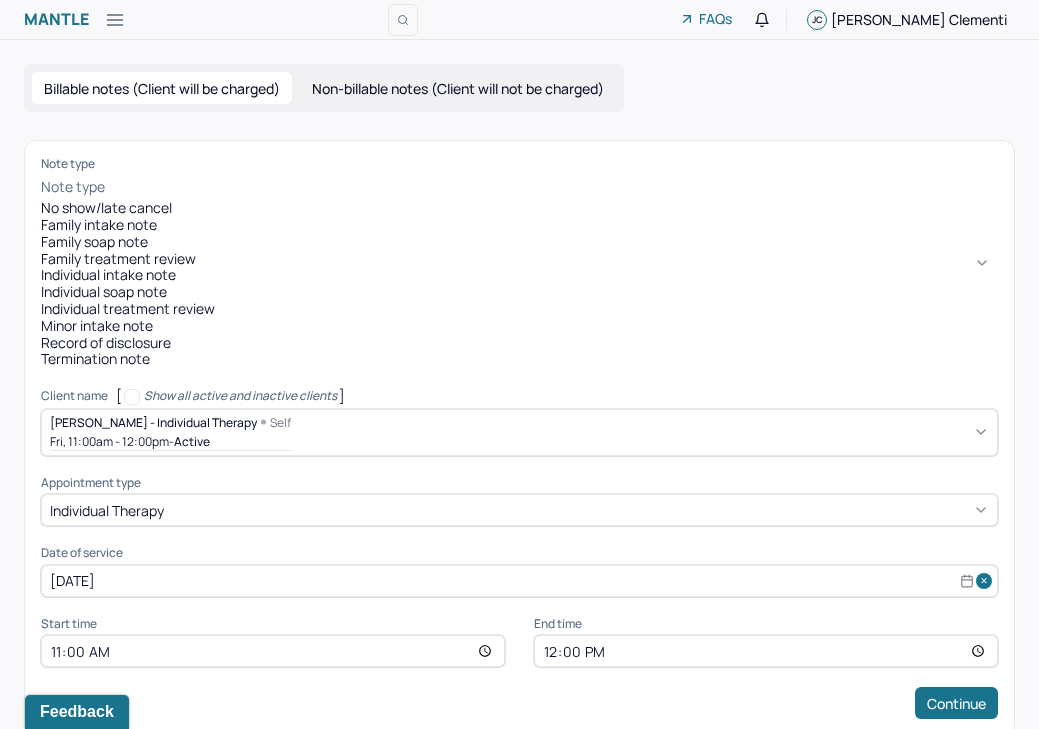 click on "Individual soap note" at bounding box center (519, 292) 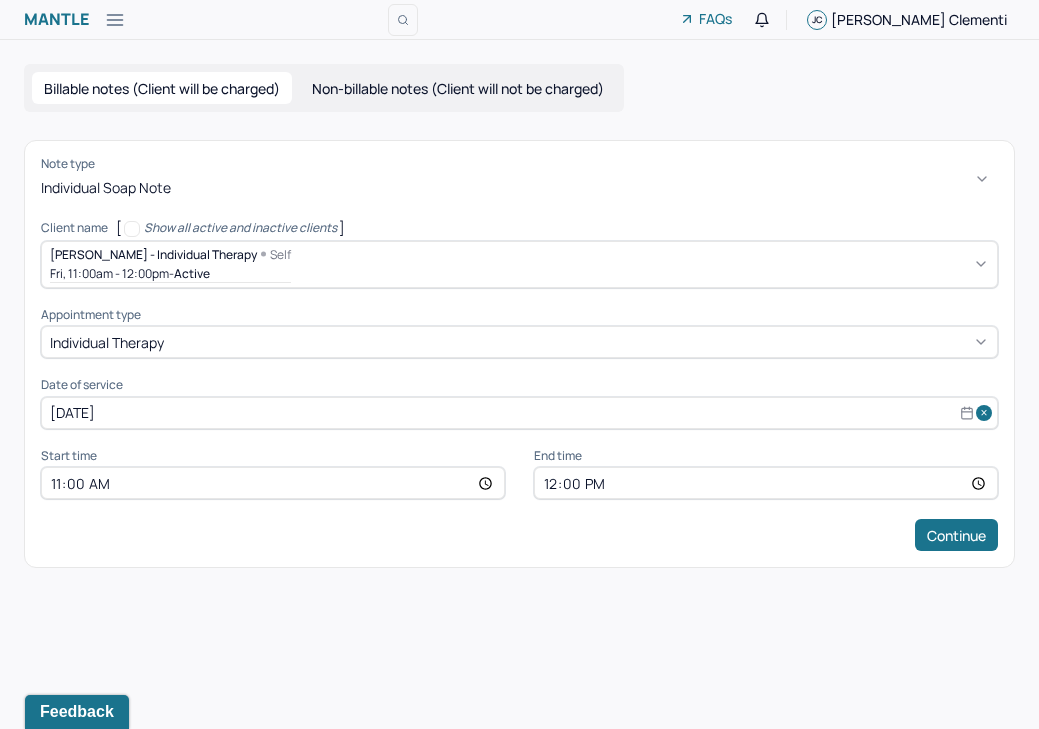click on "11:00" at bounding box center [273, 483] 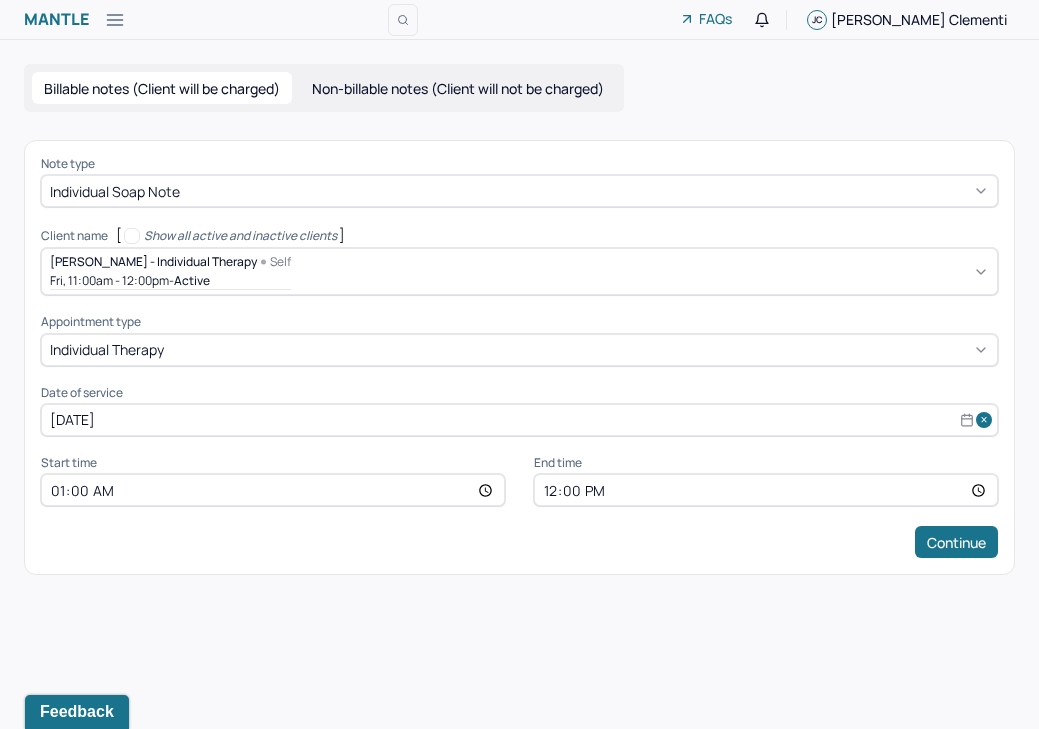 type on "13:00" 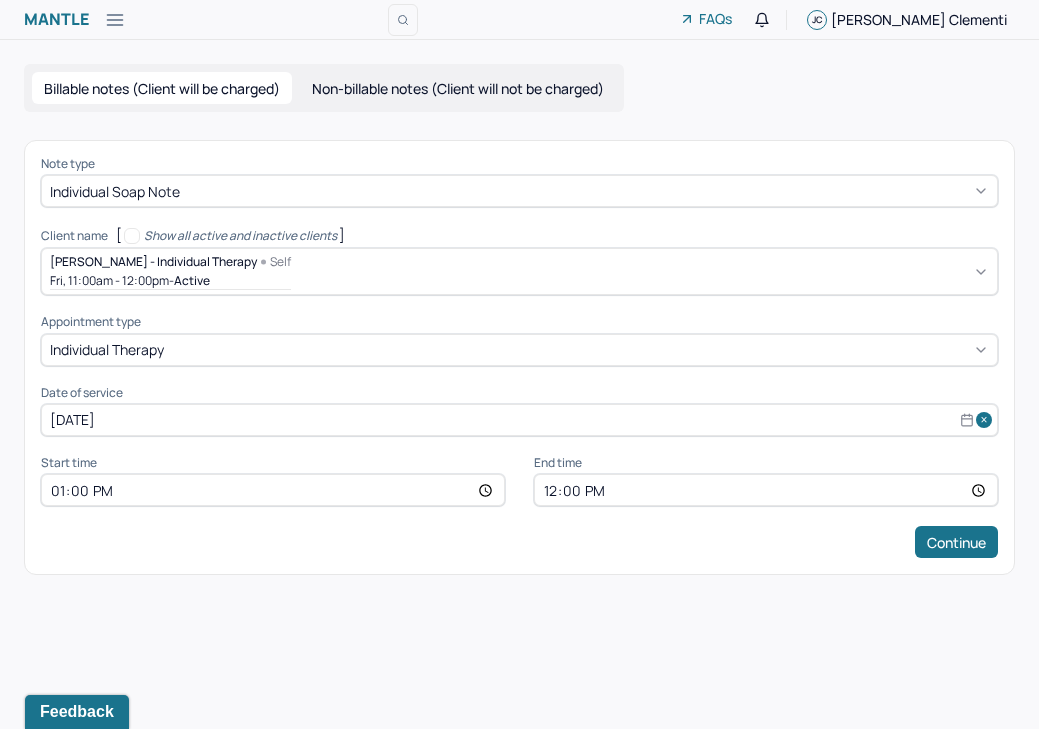 click on "12:00" at bounding box center [766, 490] 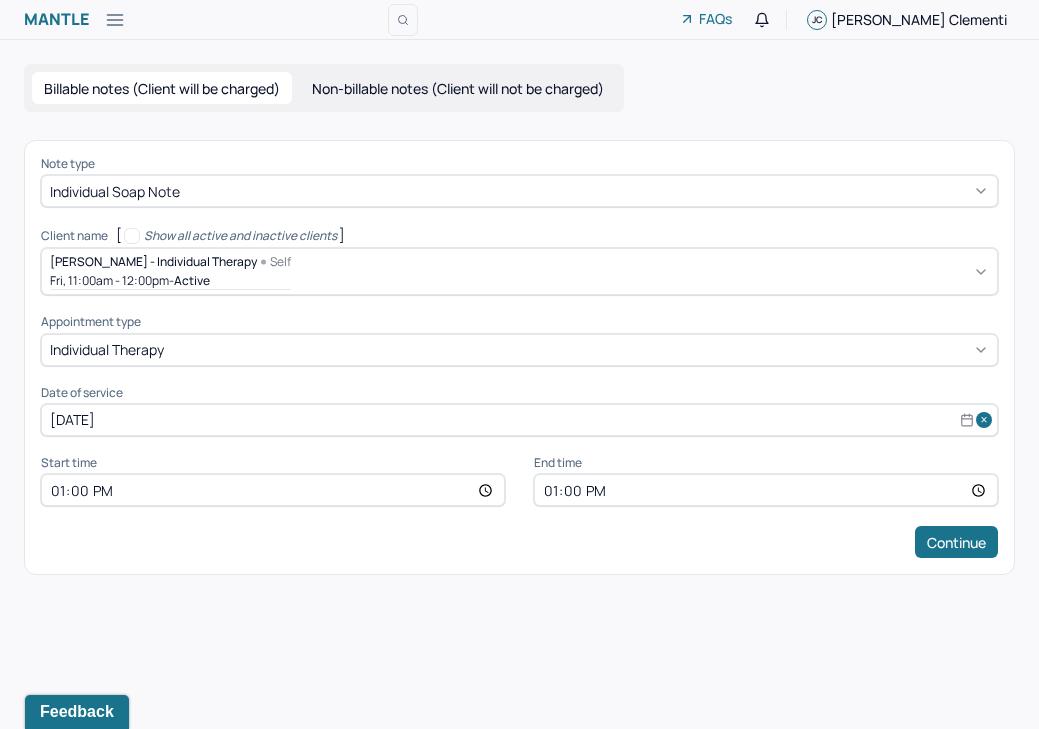 type on "14:00" 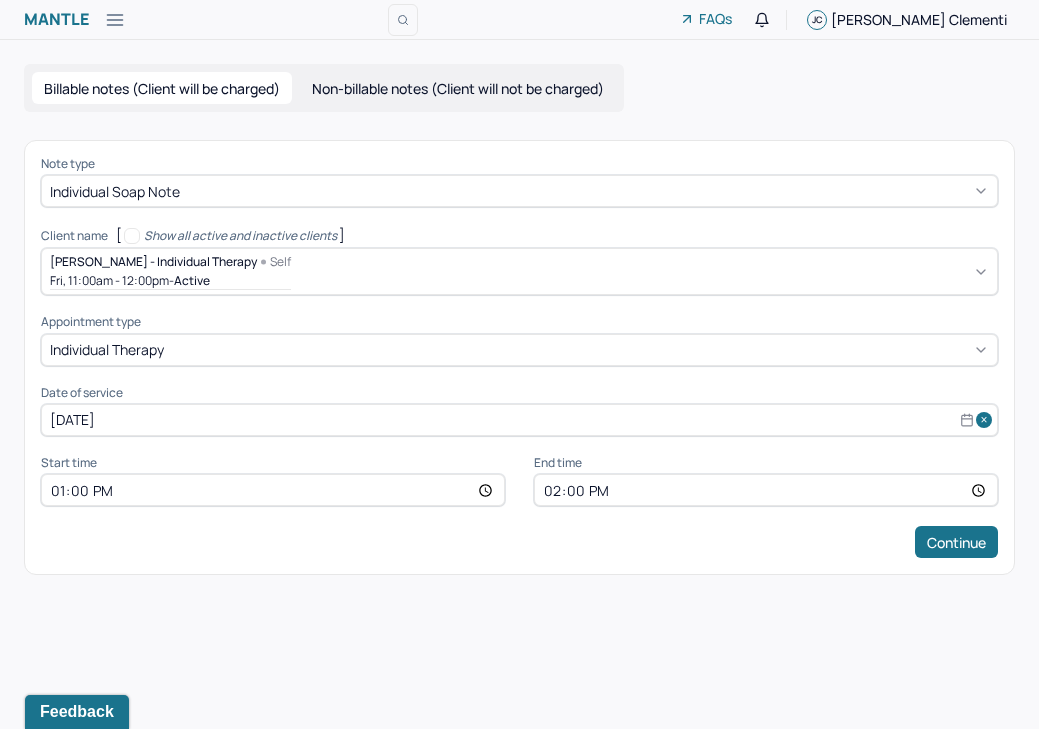 click on "Continue" at bounding box center [519, 542] 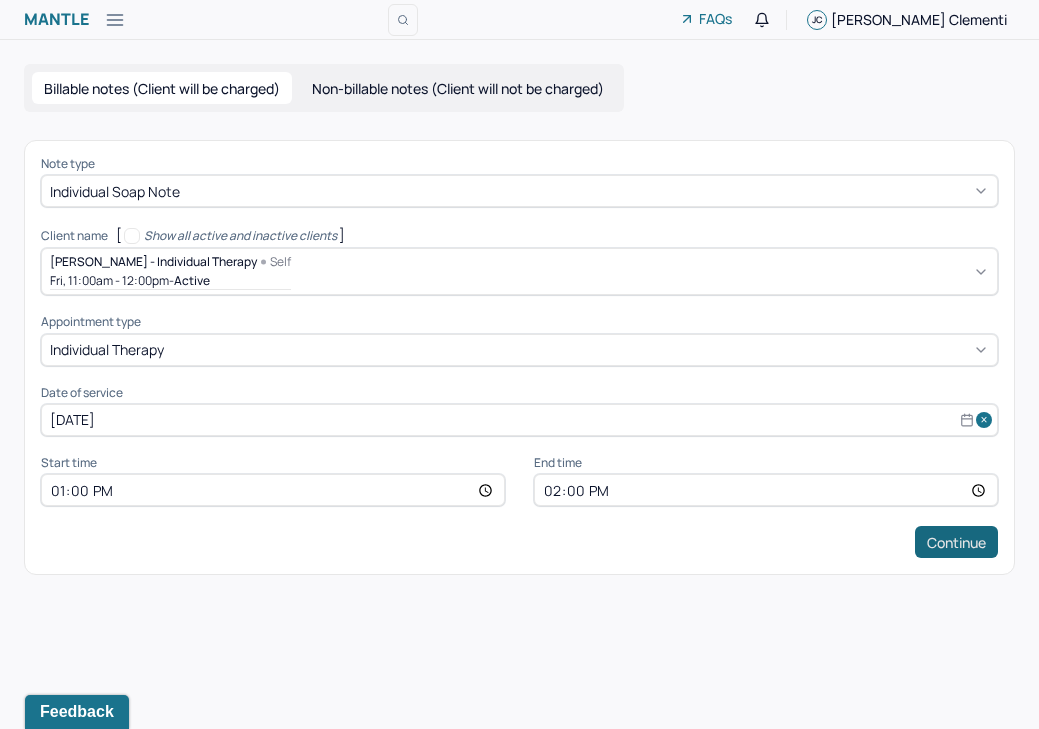click on "Continue" at bounding box center [956, 542] 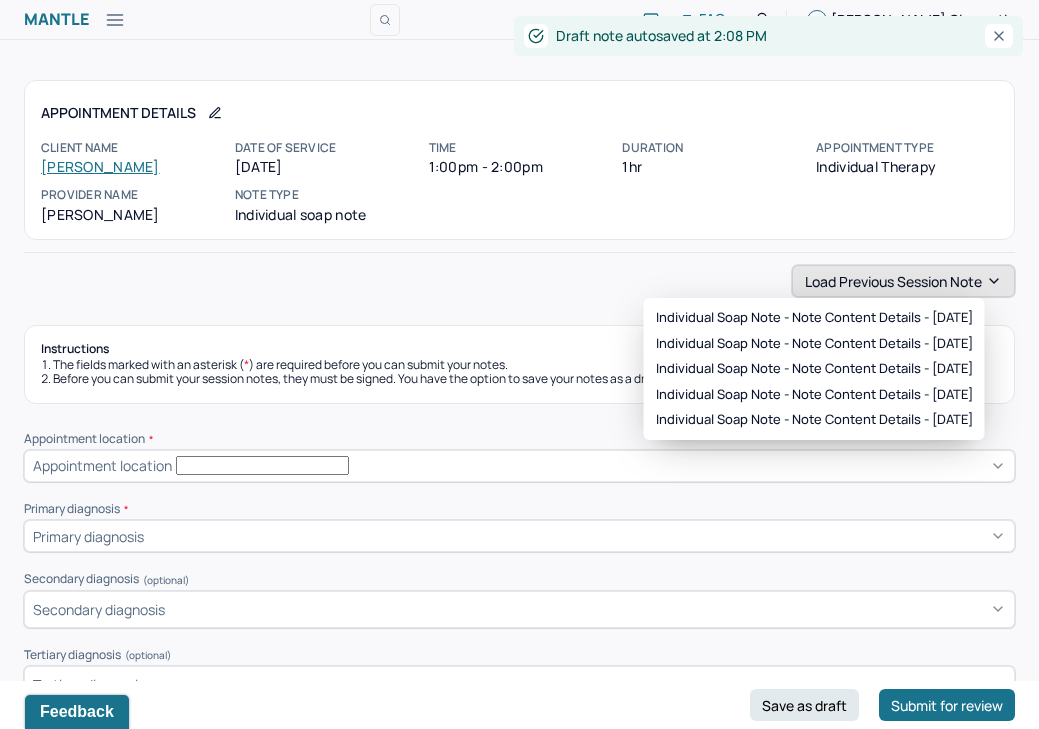 click on "Load previous session note" at bounding box center (903, 281) 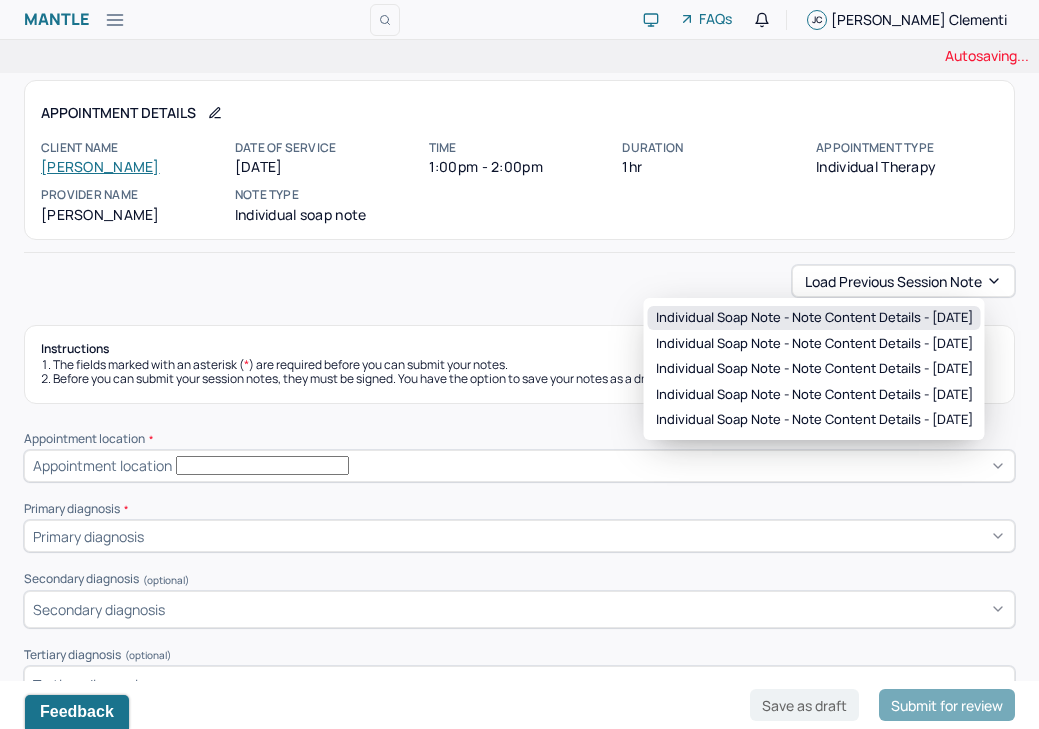 click on "Individual soap note   - Note content Details -   [DATE]" at bounding box center [814, 318] 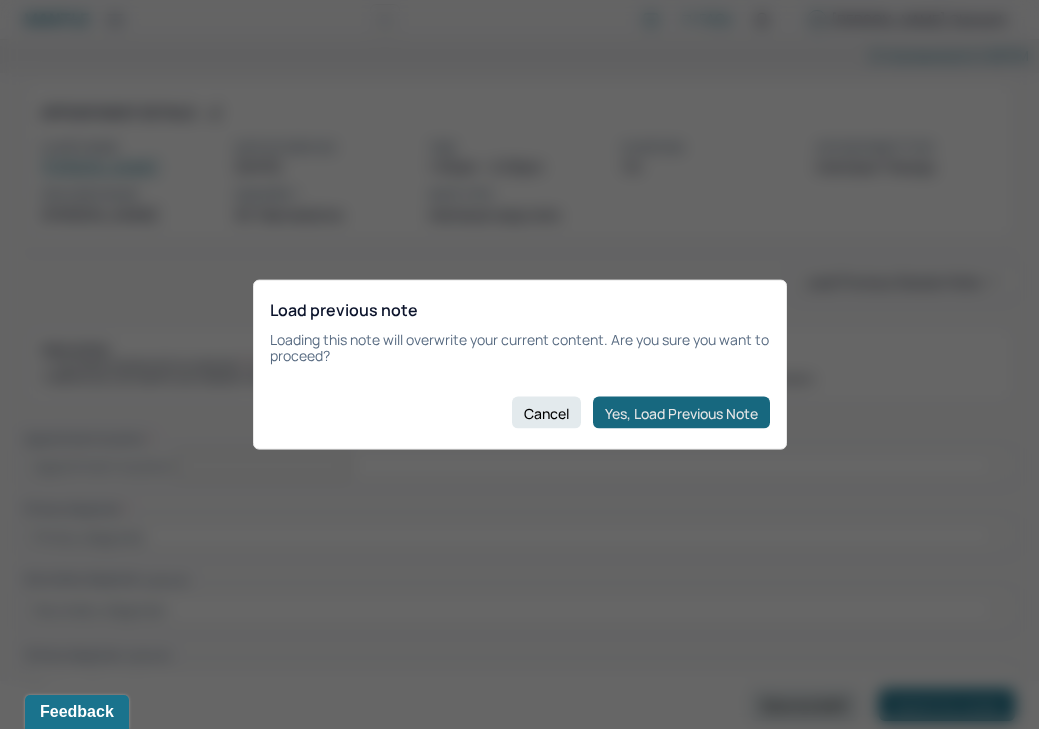 click on "Yes, Load Previous Note" at bounding box center [681, 413] 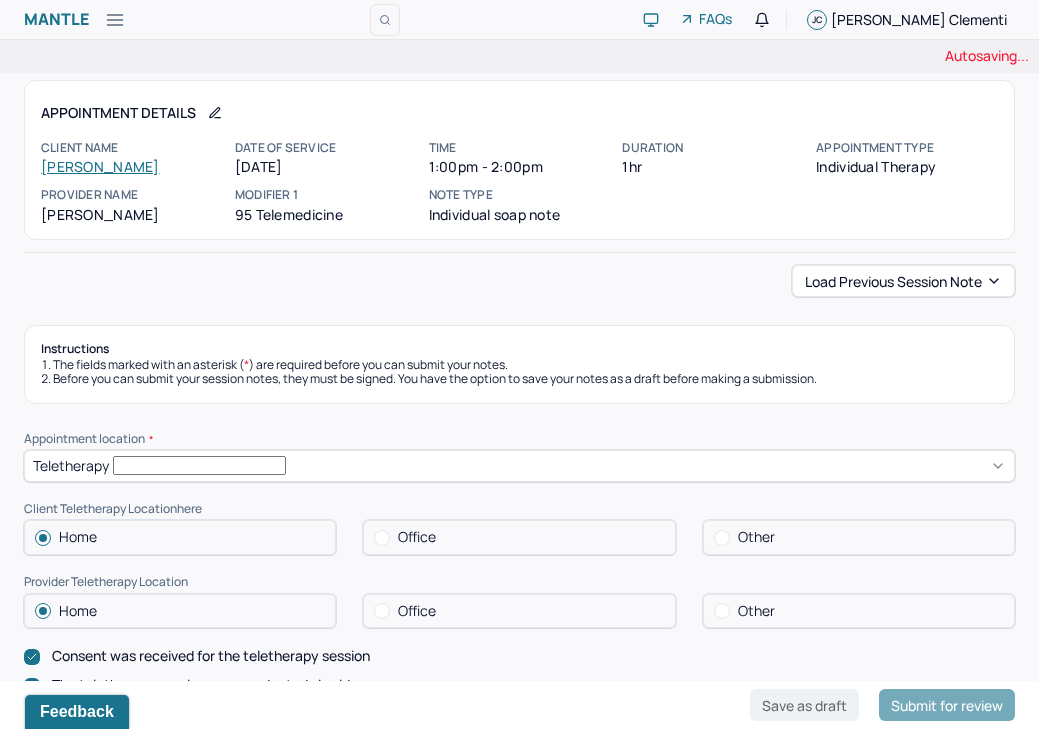 click on "Autosaving... Appointment Details Client name [PERSON_NAME] Date of service [DATE] Time 1:00pm - 2:00pm Duration 1hr Appointment type individual therapy Provider name [PERSON_NAME] Modifier 1 95 Telemedicine Note type Individual soap note Load previous session note Instructions The fields marked with an asterisk ( * ) are required before you can submit your notes. Before you can submit your session notes, they must be signed. You have the option to save your notes as a draft before making a submission. Appointment location * Teletherapy Client Teletherapy Location here Home Office Other Provider Teletherapy Location Home Office Other Consent was received for the teletherapy session The teletherapy session was conducted via video Primary diagnosis * F41.1 [MEDICAL_DATA] Secondary diagnosis (optional) F43.10 [MEDICAL_DATA] Tertiary diagnosis (optional) Tertiary diagnosis Emotional / Behavioural symptoms demonstrated * The client is experiencing anxiety, [MEDICAL_DATA] and anger. *" at bounding box center (519, 1843) 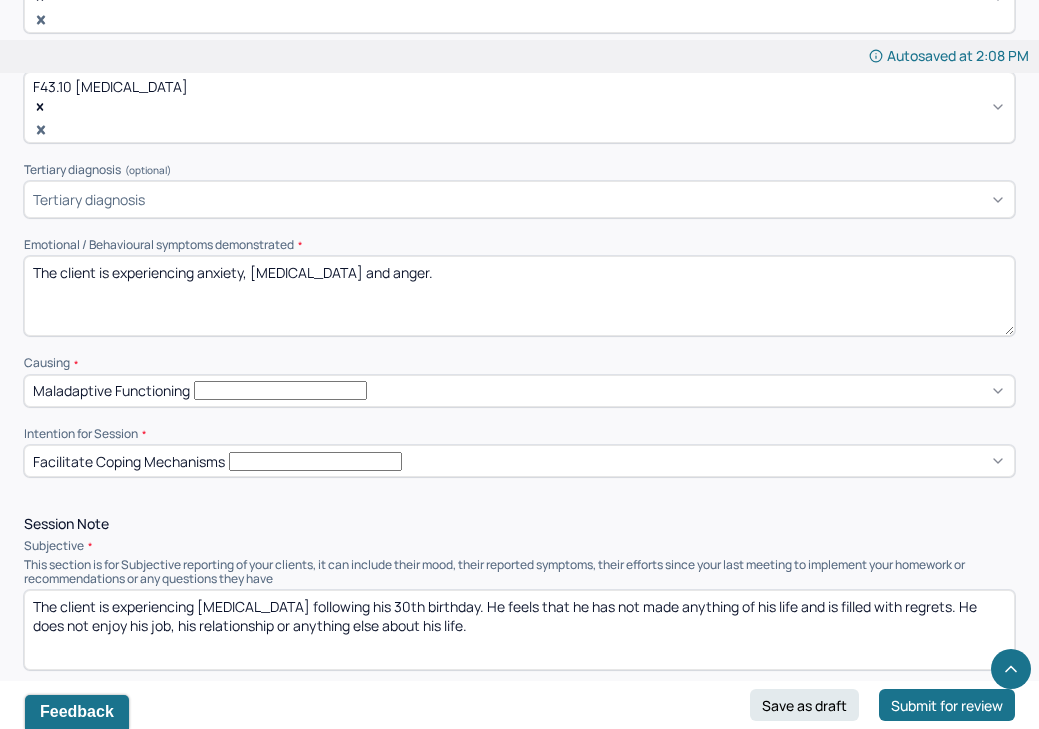 scroll, scrollTop: 806, scrollLeft: 0, axis: vertical 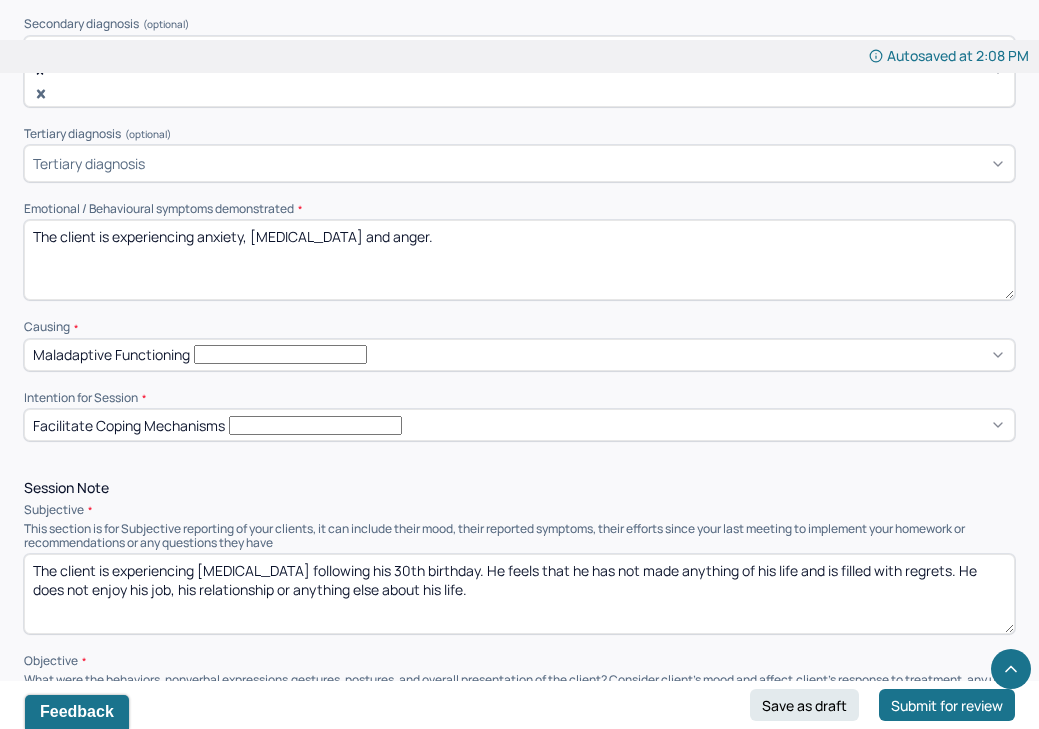 drag, startPoint x: 389, startPoint y: 155, endPoint x: 205, endPoint y: 155, distance: 184 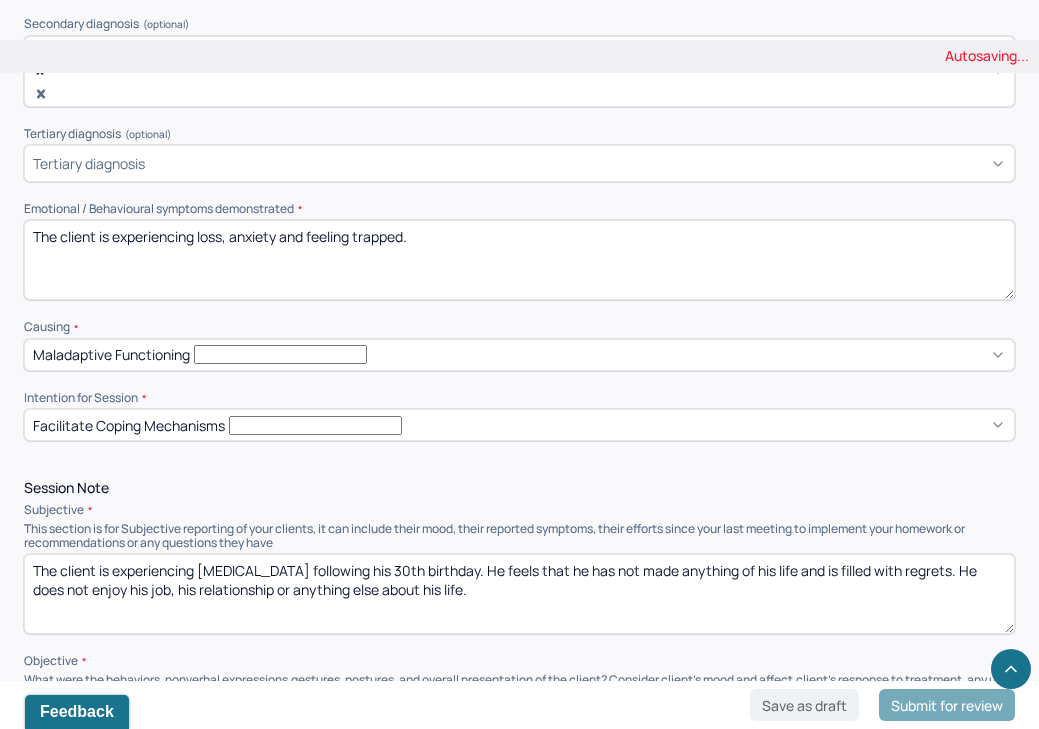 type on "The client is experiencing loss, anxiety and feeling trapped." 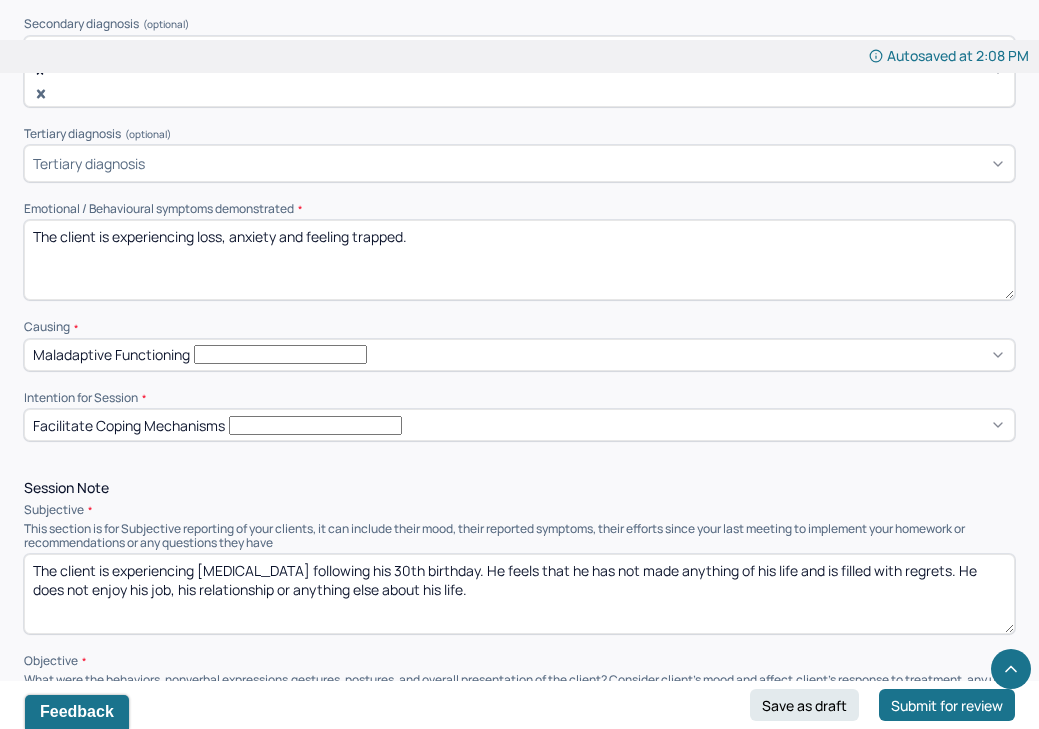 click on "Instructions The fields marked with an asterisk ( * ) are required before you can submit your notes. Before you can submit your session notes, they must be signed. You have the option to save your notes as a draft before making a submission. Appointment location * Teletherapy Client Teletherapy Location here Home Office Other Provider Teletherapy Location Home Office Other Consent was received for the teletherapy session The teletherapy session was conducted via video Primary diagnosis * F41.1 [MEDICAL_DATA] Secondary diagnosis (optional) F43.10 [MEDICAL_DATA] Tertiary diagnosis (optional) Tertiary diagnosis Emotional / Behavioural symptoms demonstrated * The client is experiencing anxiety, [MEDICAL_DATA] and anger. Causing * Maladaptive Functioning Intention for Session * Facilitate coping mechanisms Session Note Subjective Objective How did they present themselves? Was there nervous talking or lack of eye contact? Assessment Therapy Intervention Techniques Trauma-focused CBT EDMR *" at bounding box center (519, 1146) 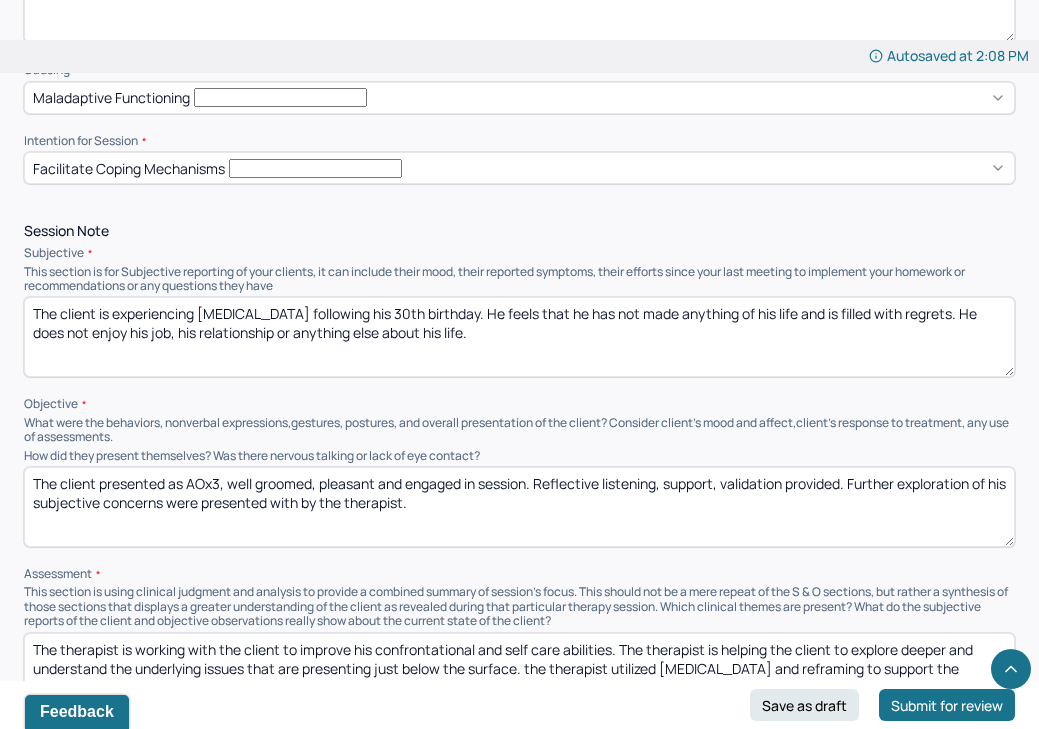 scroll, scrollTop: 1068, scrollLeft: 0, axis: vertical 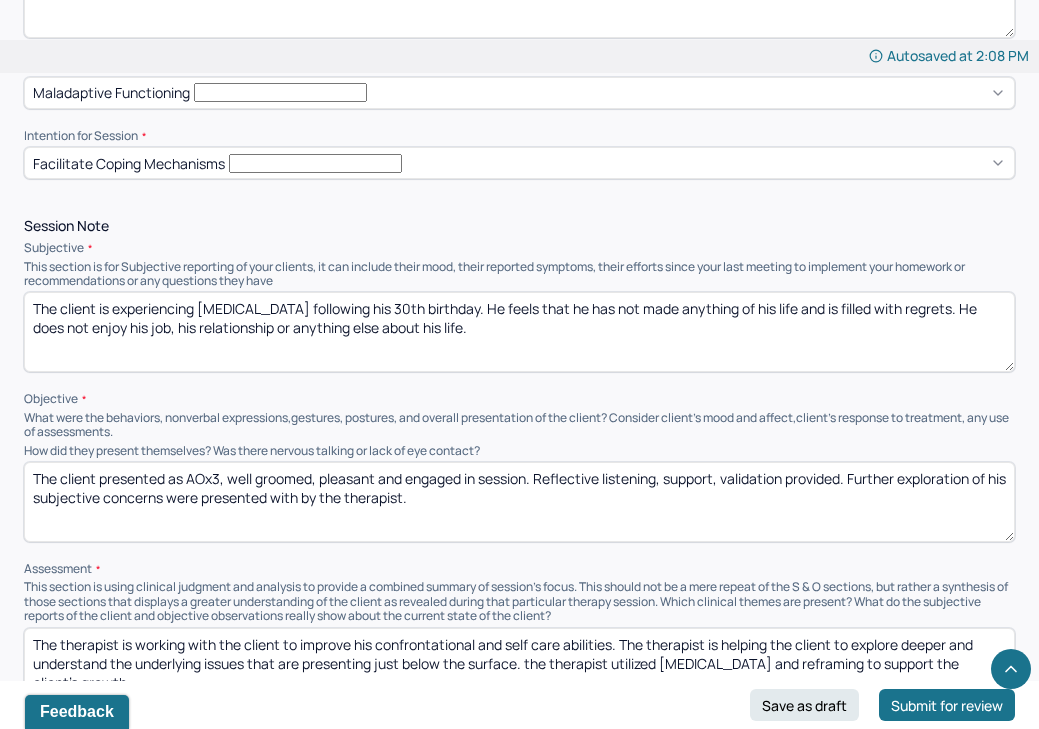 drag, startPoint x: 922, startPoint y: 225, endPoint x: 642, endPoint y: 156, distance: 288.3765 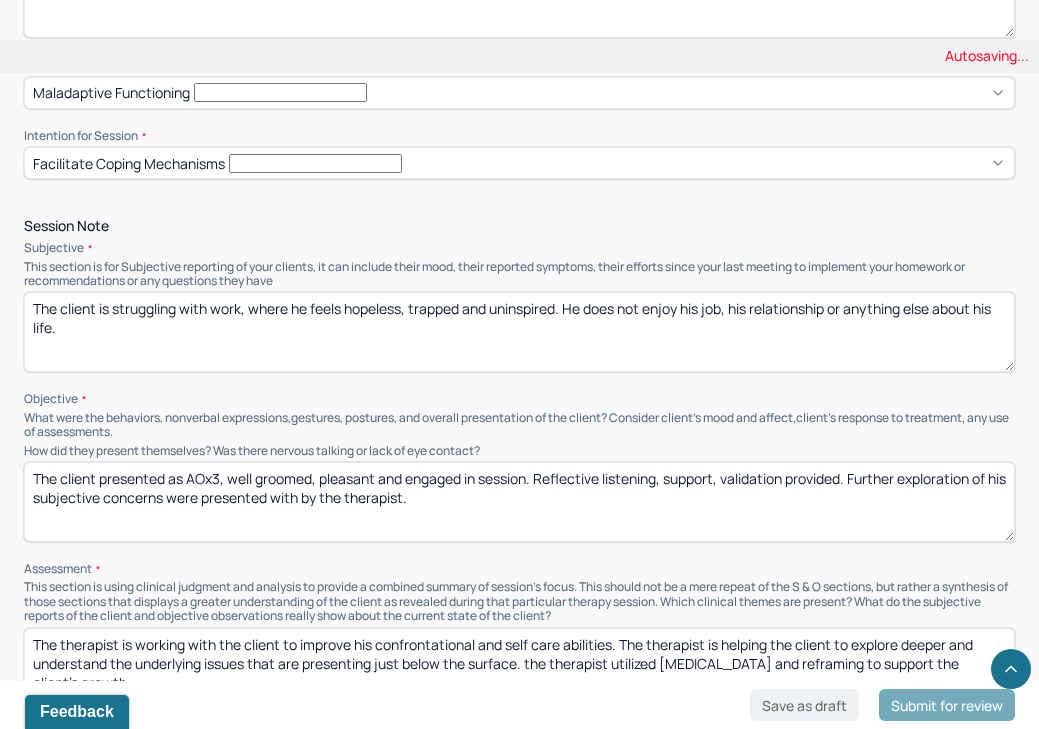 click on "The client is experiencing [MEDICAL_DATA] following his 30th birthday. He feels that he has not made anything of his life and is filled with regrets. He does not enjoy his job, his relationship or anything else about his life." at bounding box center (519, 332) 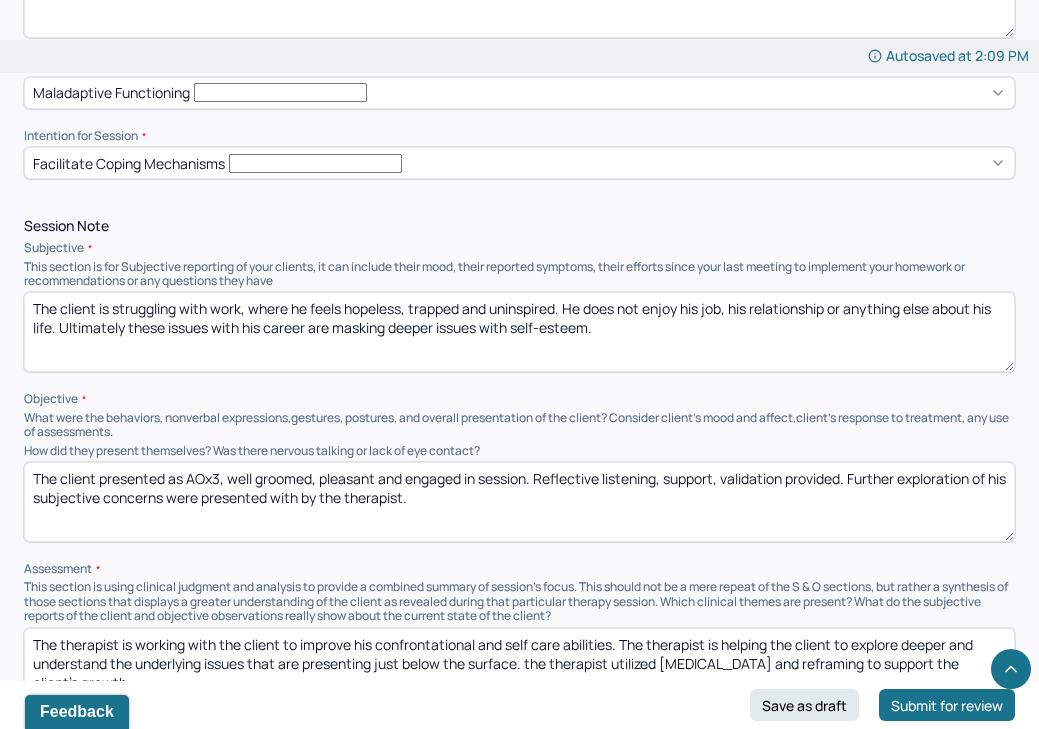 type on "The client is struggling with work, where he feels hopeless, trapped and uninspired. He does not enjoy his job, his relationship or anything else about his life. Ultimately these issues with his career are masking deeper issues with self-esteem." 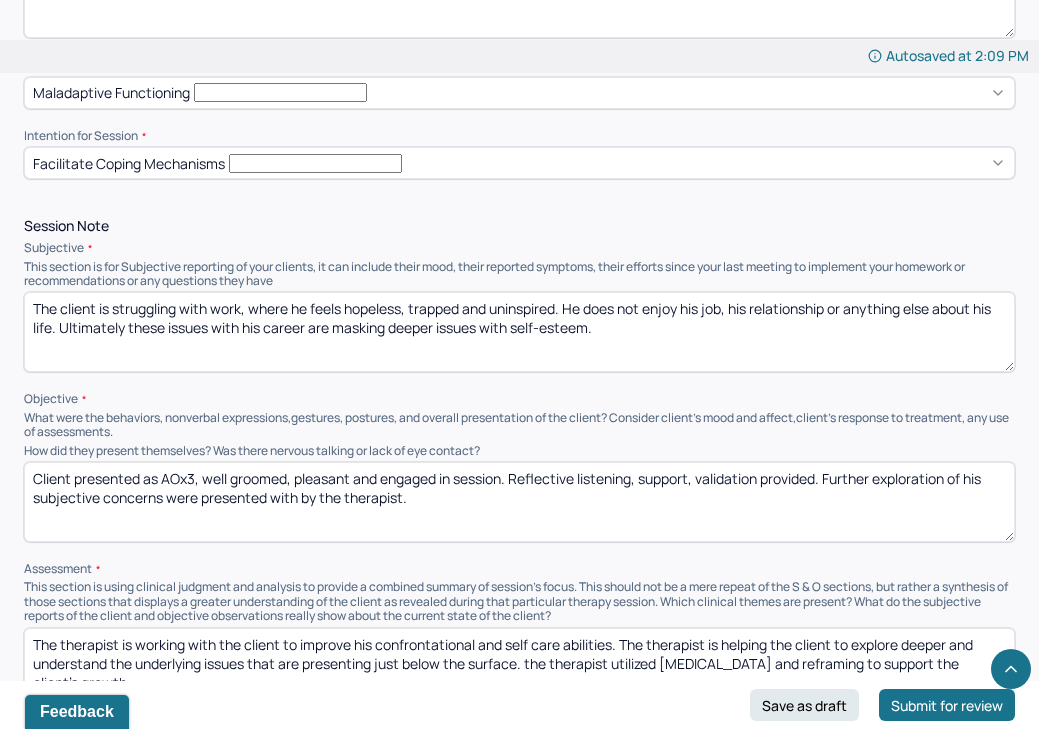 type on "Client presented as AOx3, well groomed, pleasant and engaged in session. Reflective listening, support, validation provided. Further exploration of his subjective concerns were presented with by the therapist." 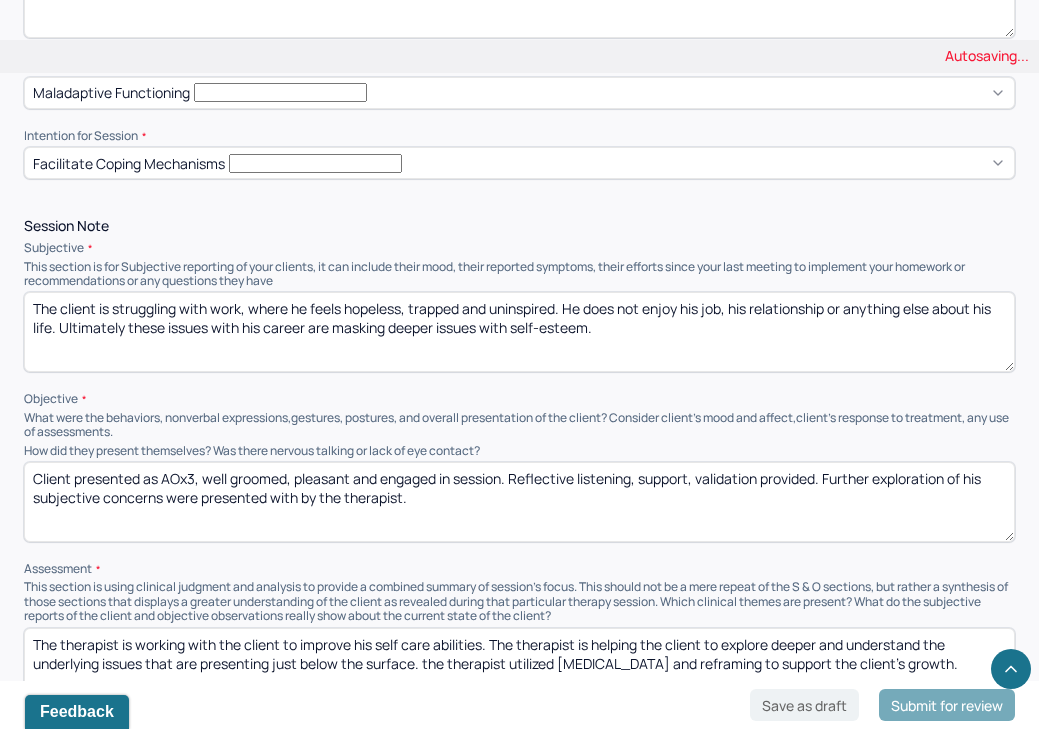 type on "The therapist is working with the client to improve his self care abilities. The therapist is helping the client to explore deeper and understand the underlying issues that are presenting just below the surface. the therapist utilized [MEDICAL_DATA] and reframing to support the client's growth." 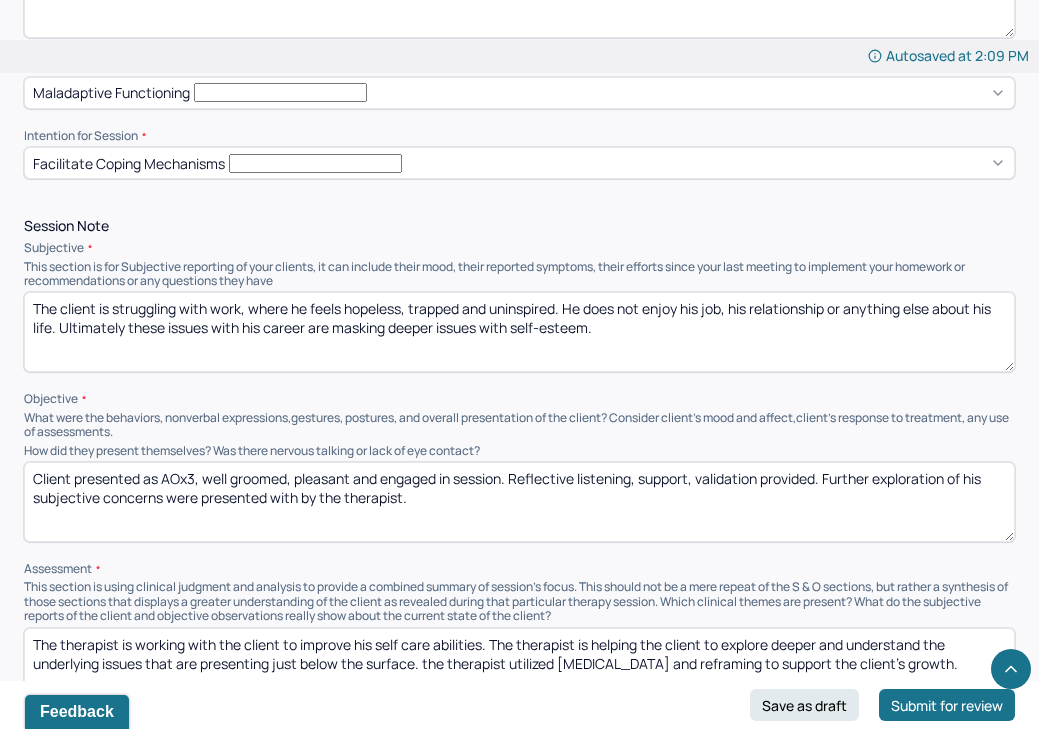 click on "Assessment" at bounding box center [519, 569] 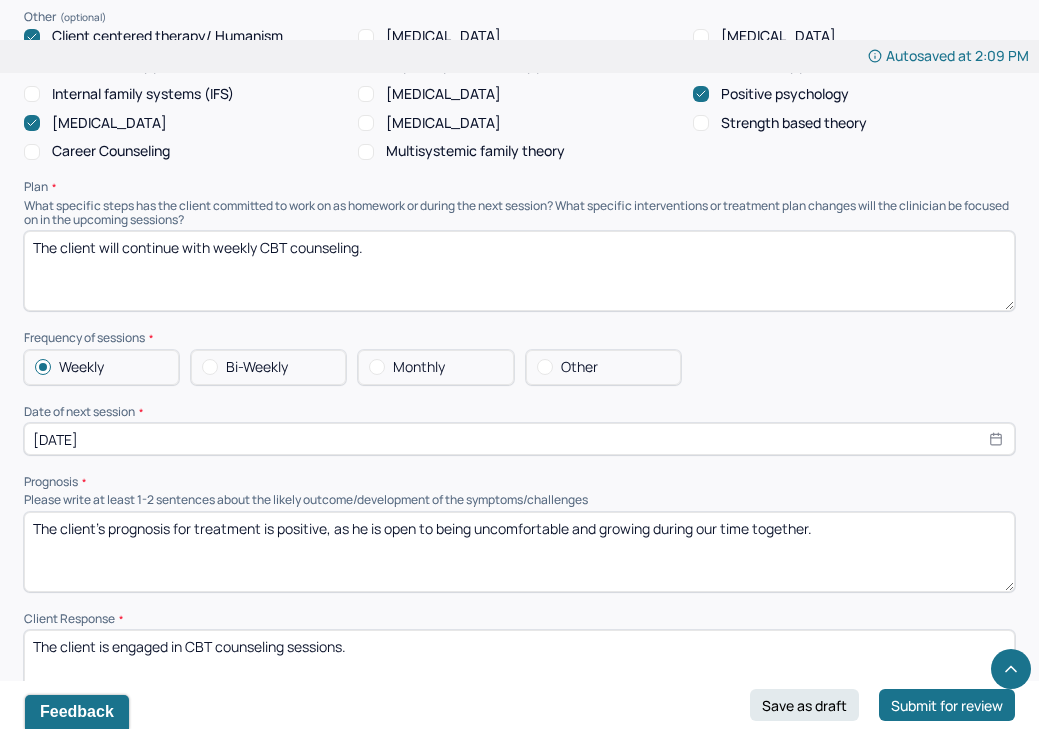 scroll, scrollTop: 2015, scrollLeft: 0, axis: vertical 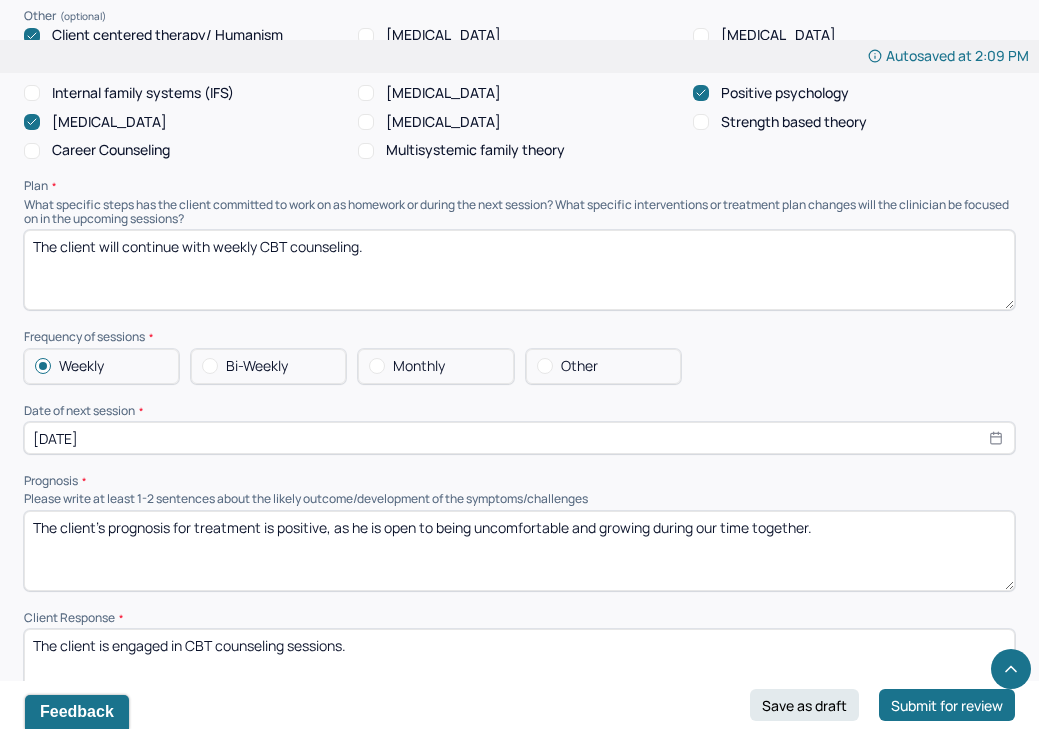 click on "The client will continue with weekly CBT counseling." at bounding box center [519, 270] 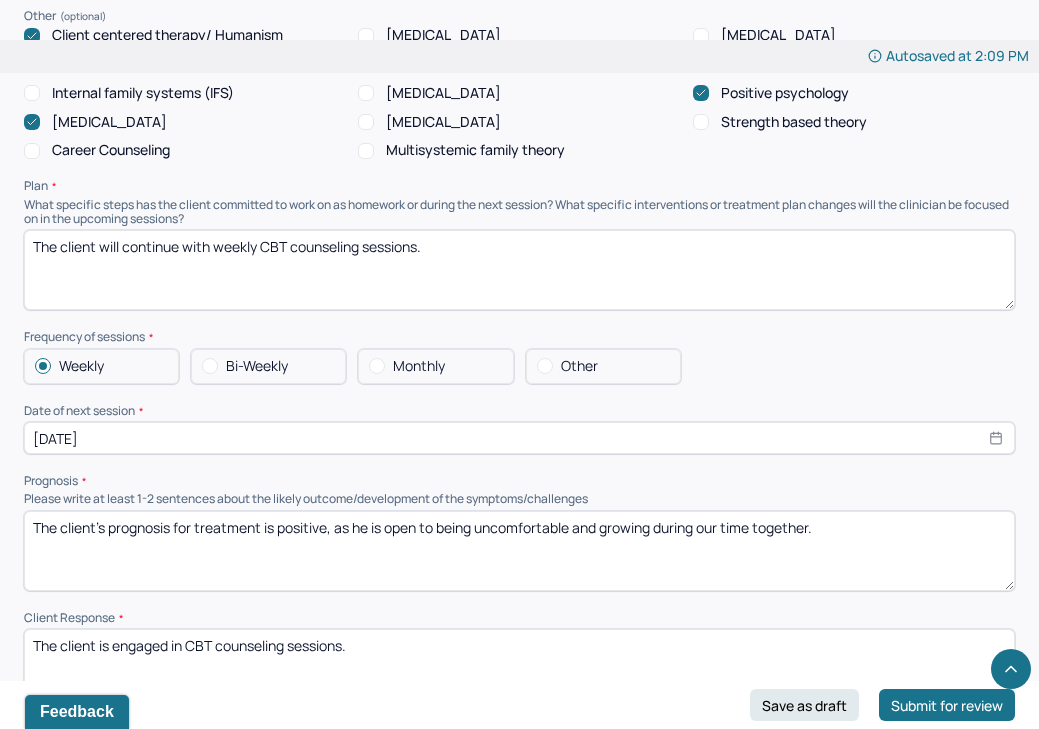 type on "The client will continue with weekly CBT counseling sessions." 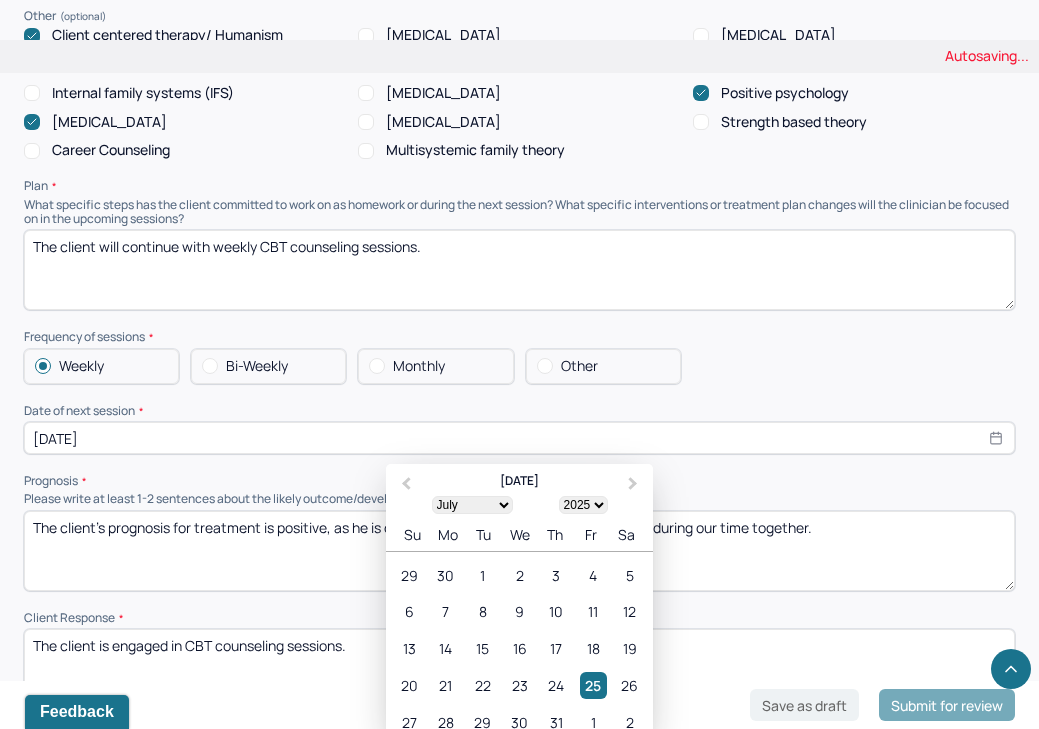 click on "[DATE]" at bounding box center [519, 438] 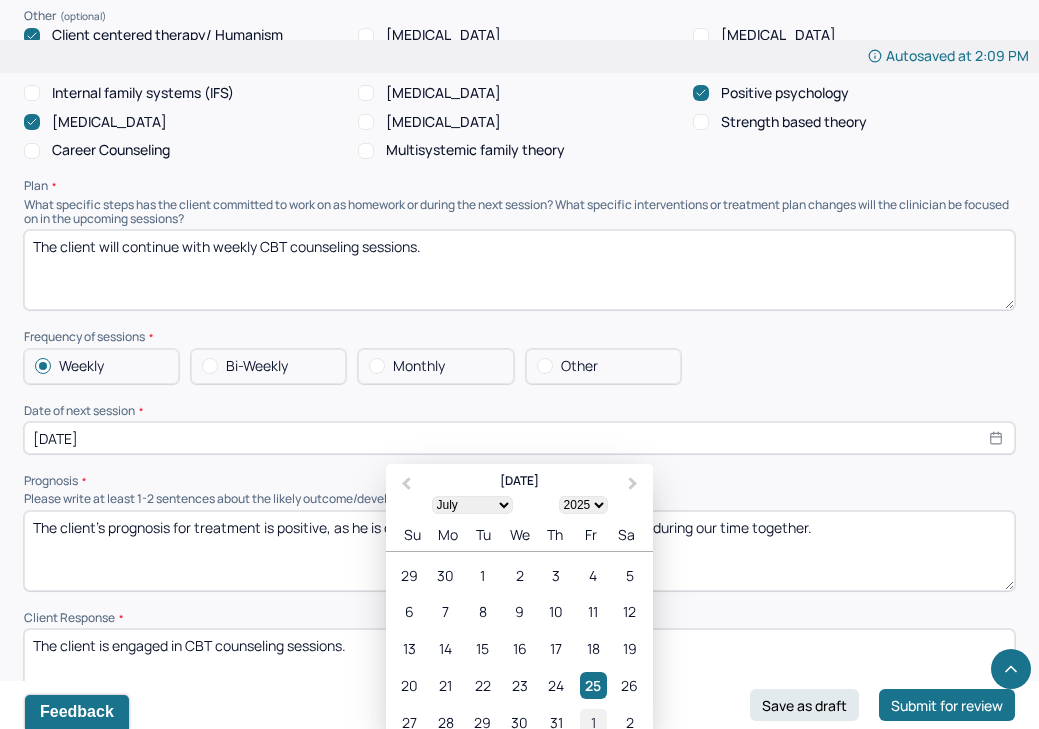 click on "1" at bounding box center (593, 722) 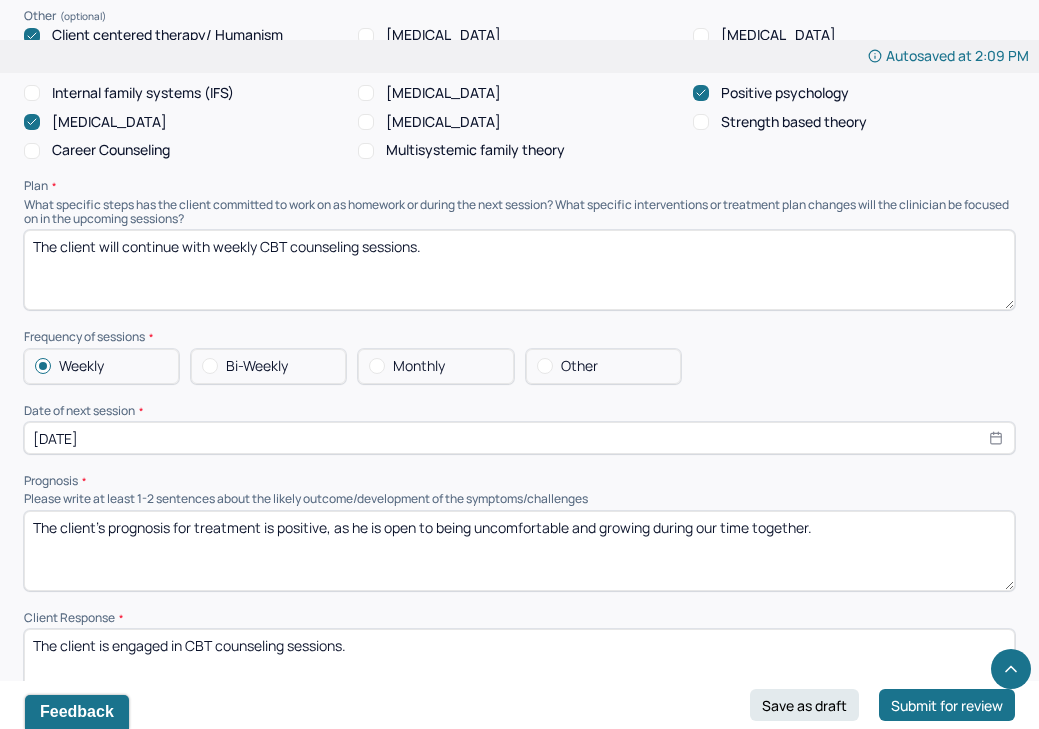 drag, startPoint x: 812, startPoint y: 420, endPoint x: 777, endPoint y: 422, distance: 35.057095 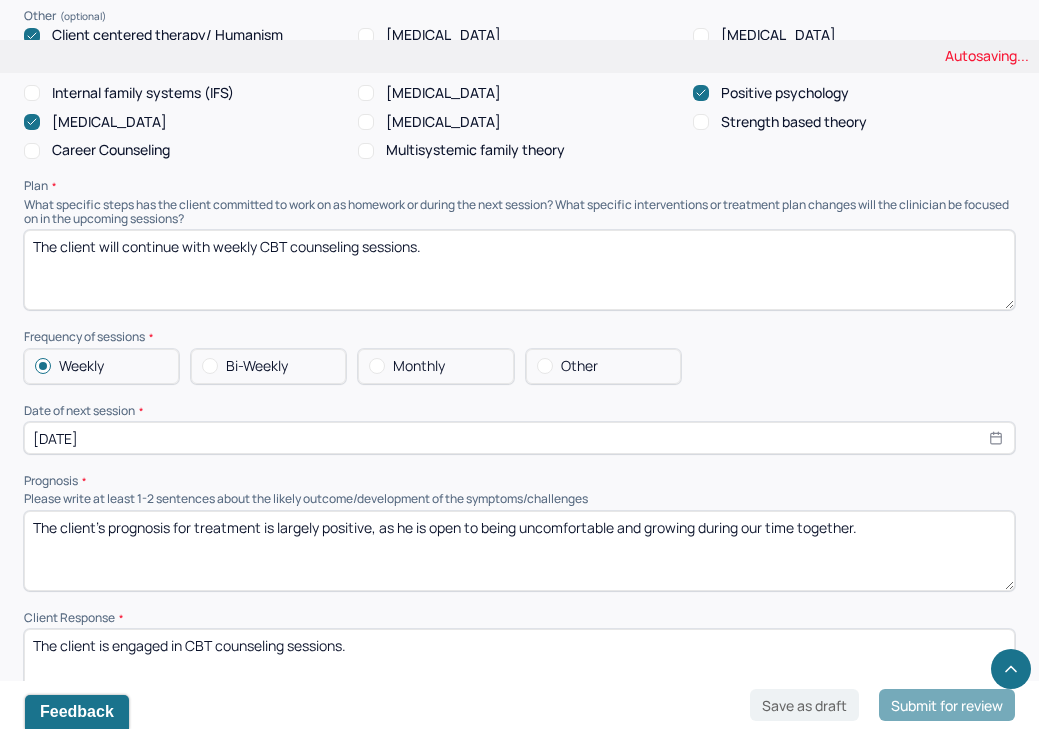 type on "The client's prognosis for treatment is largely positive, as he is open to being uncomfortable and growing during our time together." 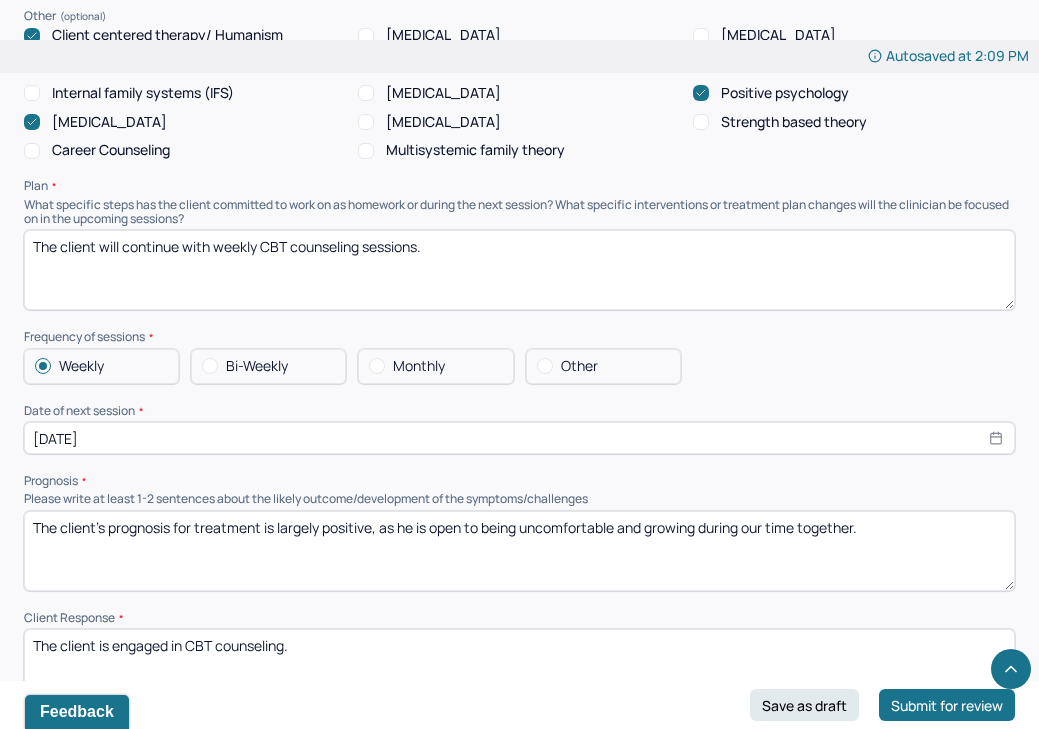 type on "The client is engaged in CBT counseling." 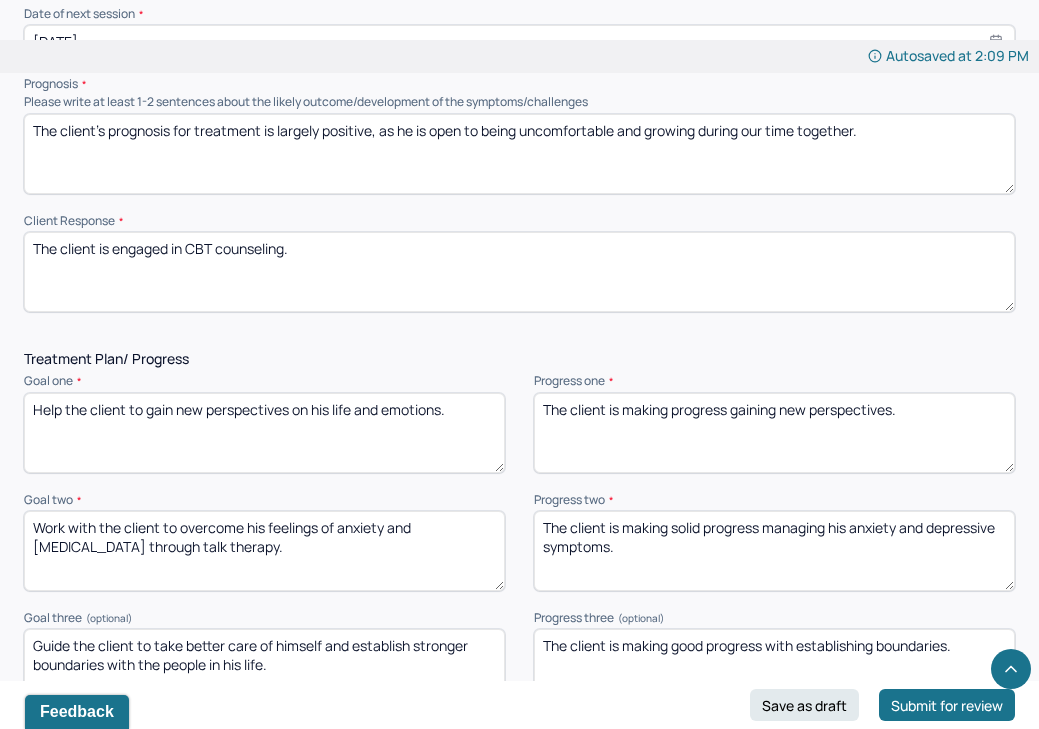 scroll, scrollTop: 2417, scrollLeft: 0, axis: vertical 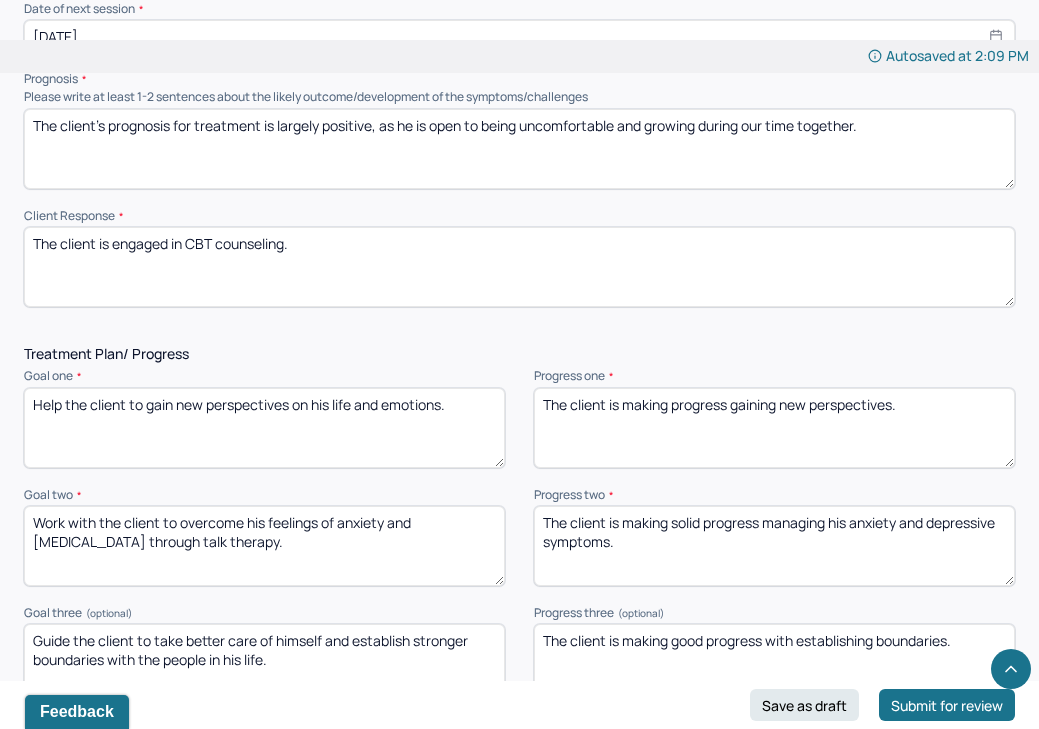 click on "The client is making progress gaining new perspectives." at bounding box center [774, 428] 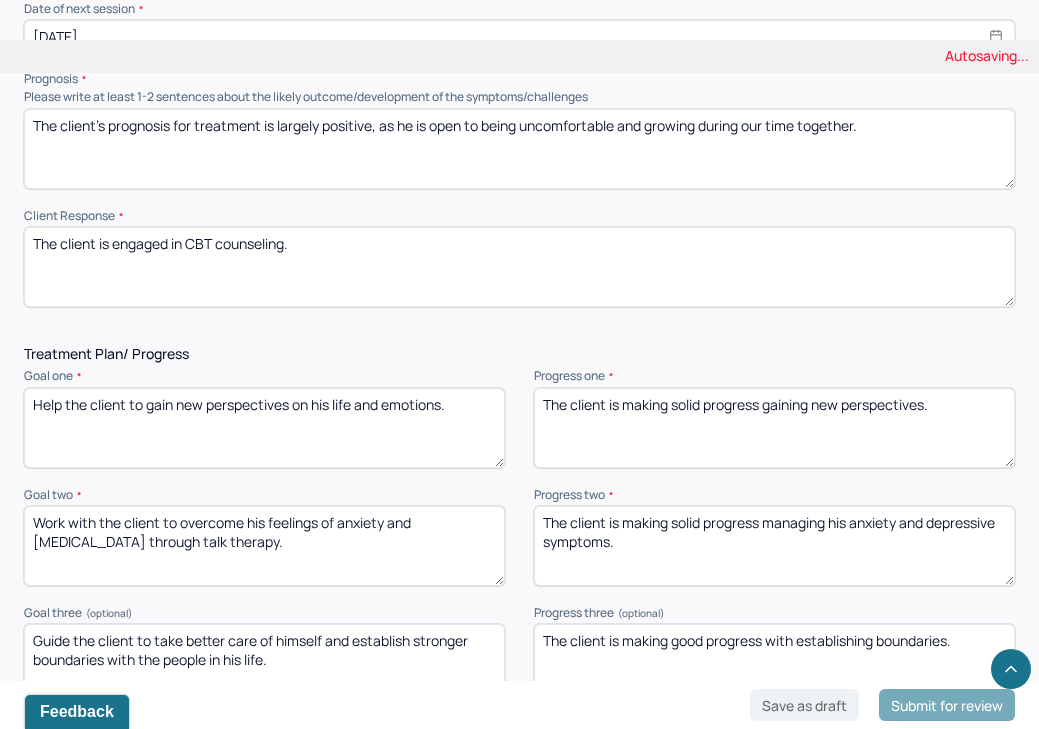 type on "The client is making solid progress gaining new perspectives." 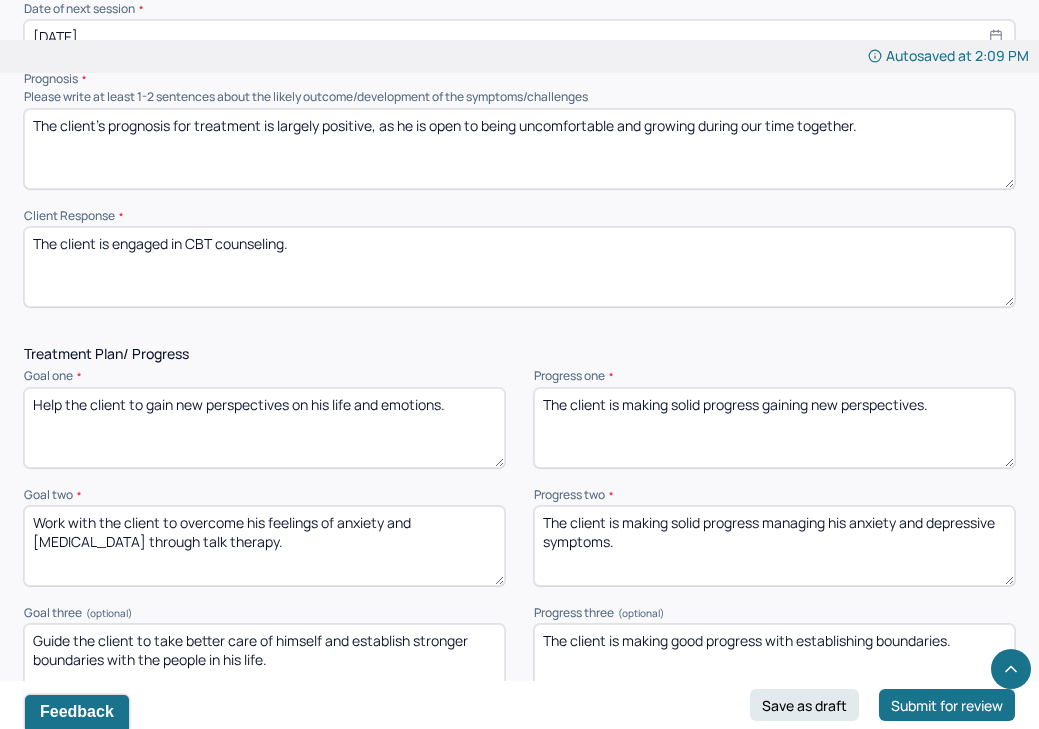 click on "The client is making solid progress managing his anxiety and depressive symptoms." at bounding box center [774, 546] 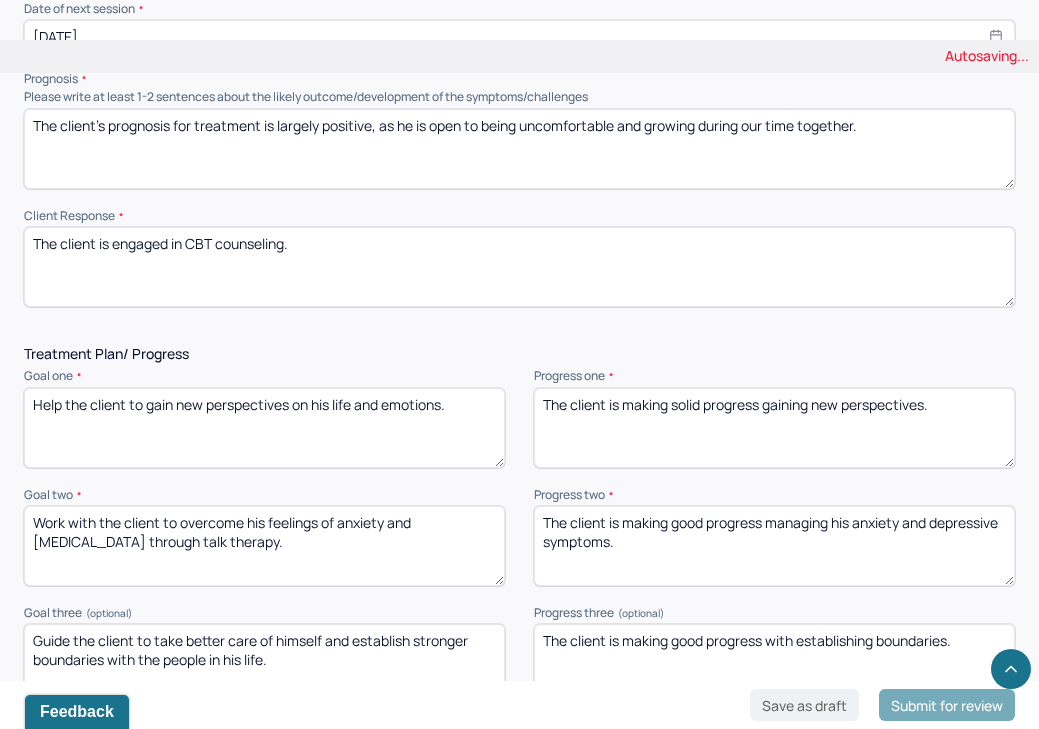type on "The client is making good progress managing his anxiety and depressive symptoms." 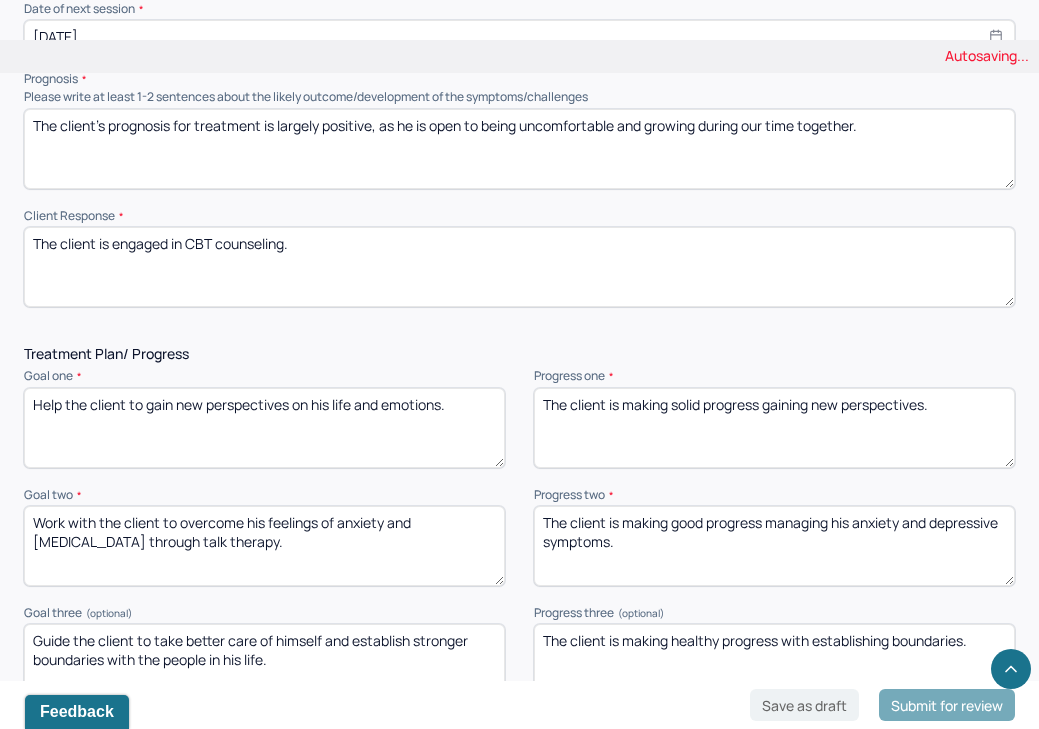 type on "The client is making healthy progress with establishing boundaries." 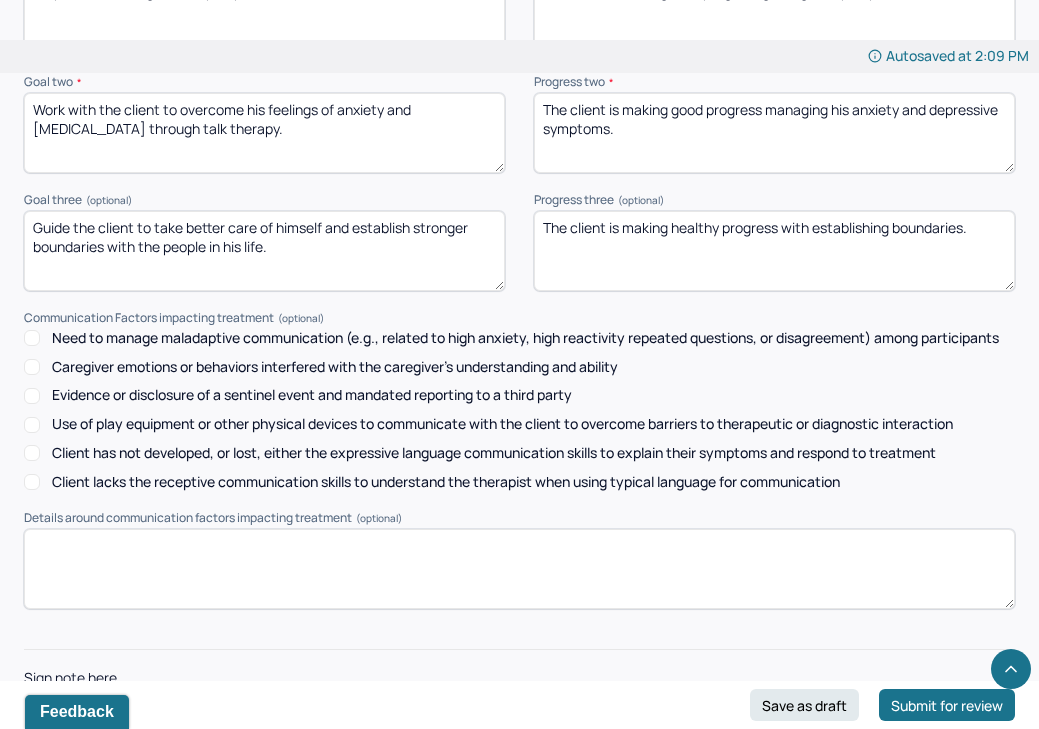 scroll, scrollTop: 2823, scrollLeft: 0, axis: vertical 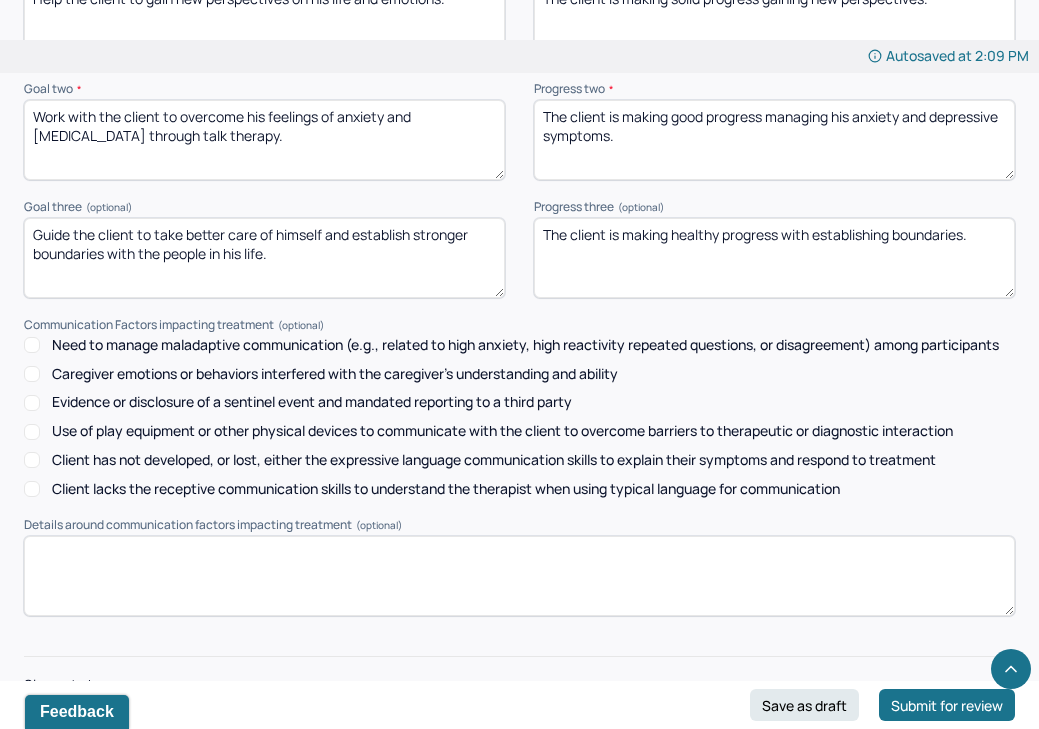 click at bounding box center (519, 740) 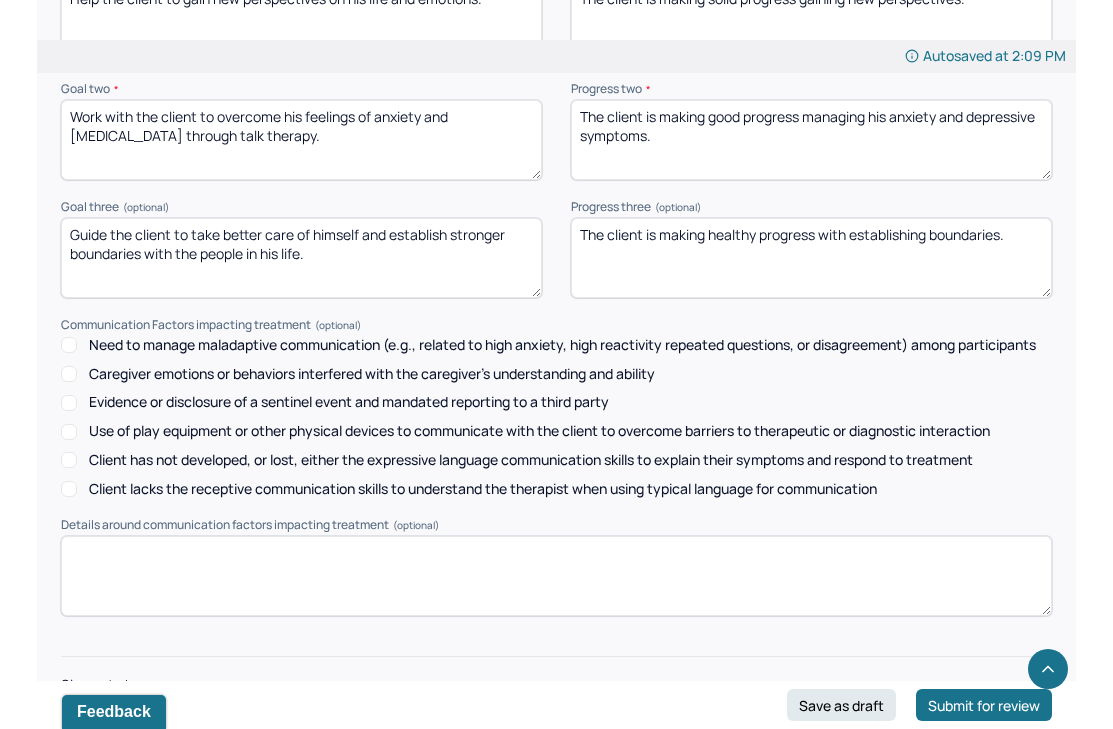 scroll, scrollTop: 2807, scrollLeft: 0, axis: vertical 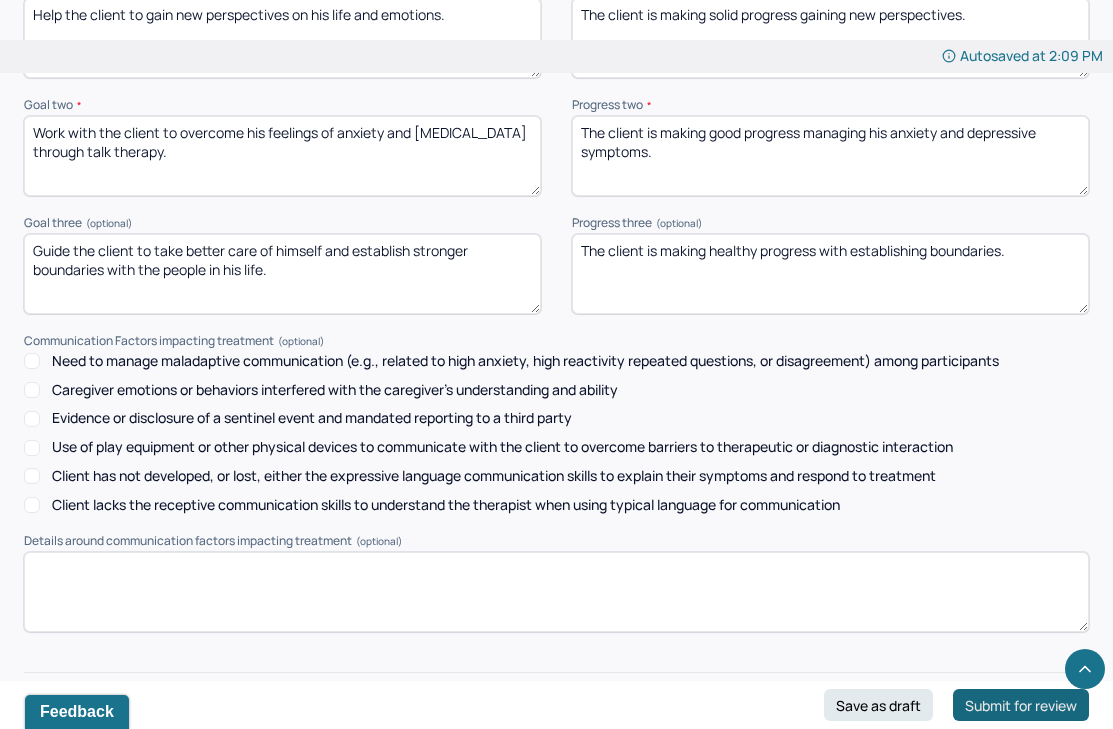 type on "JC" 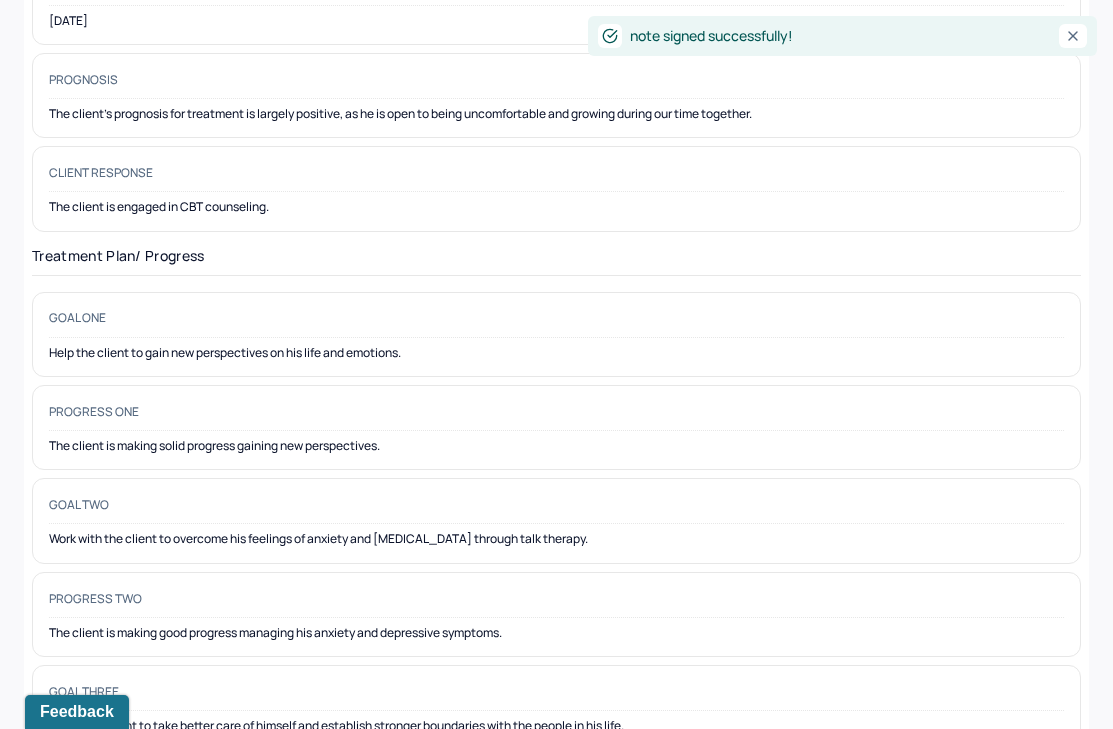 scroll, scrollTop: 0, scrollLeft: 0, axis: both 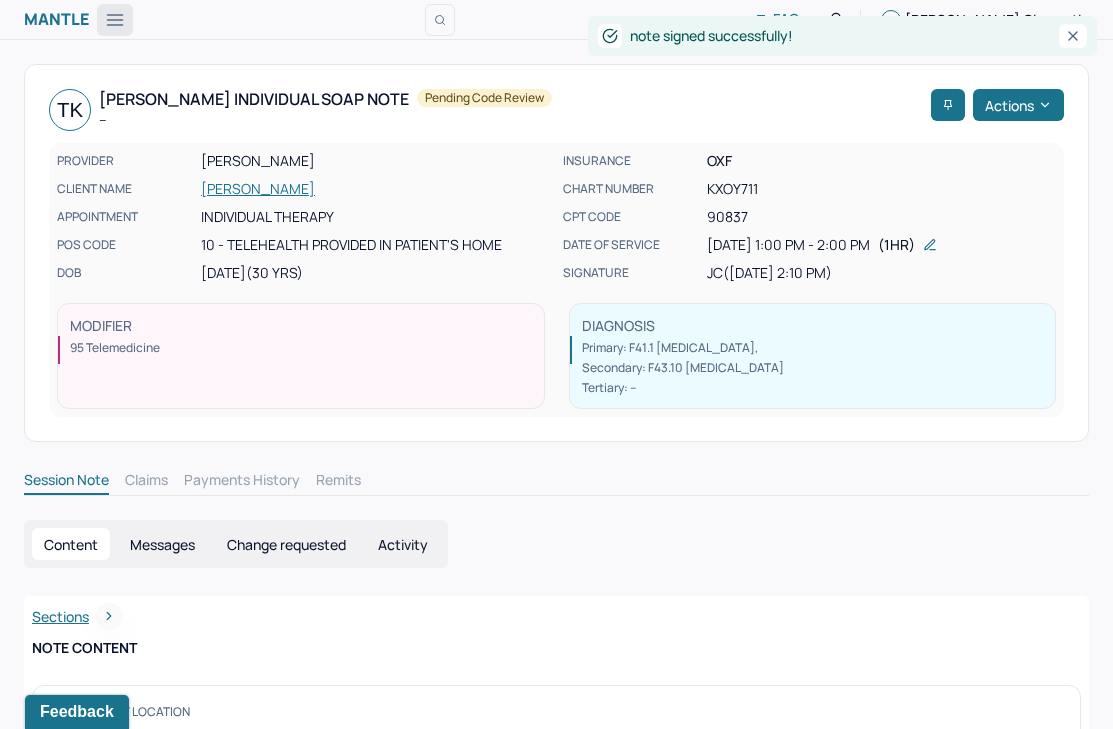 click 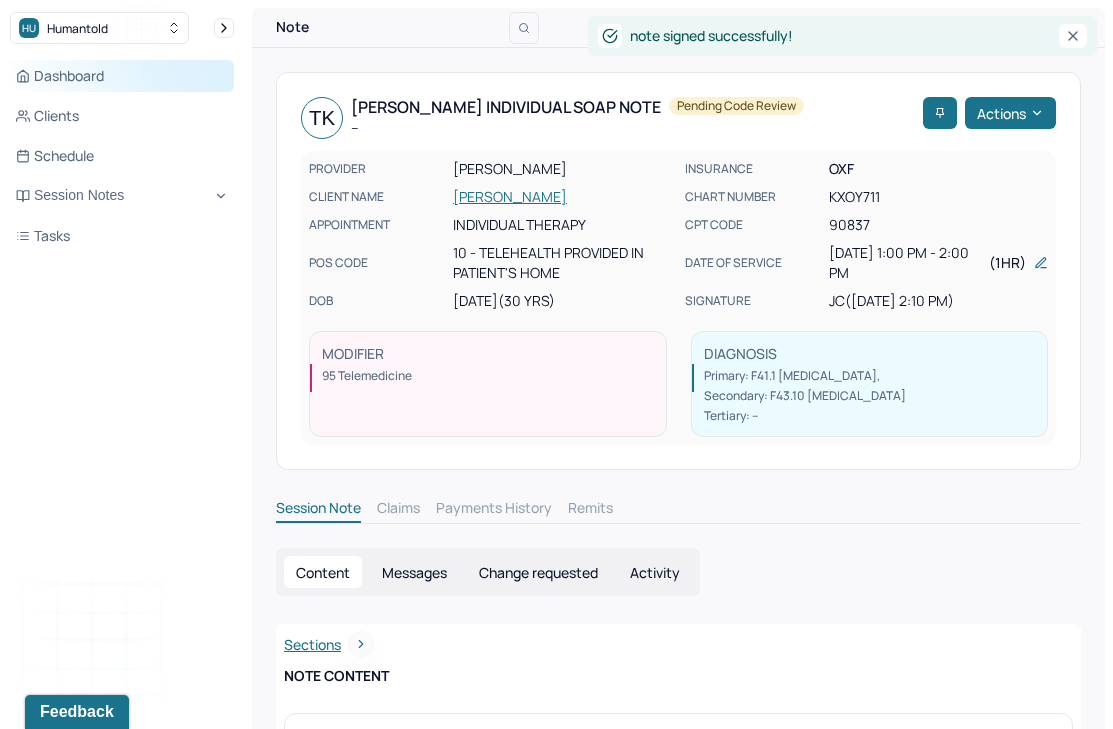 click on "Dashboard" at bounding box center [122, 76] 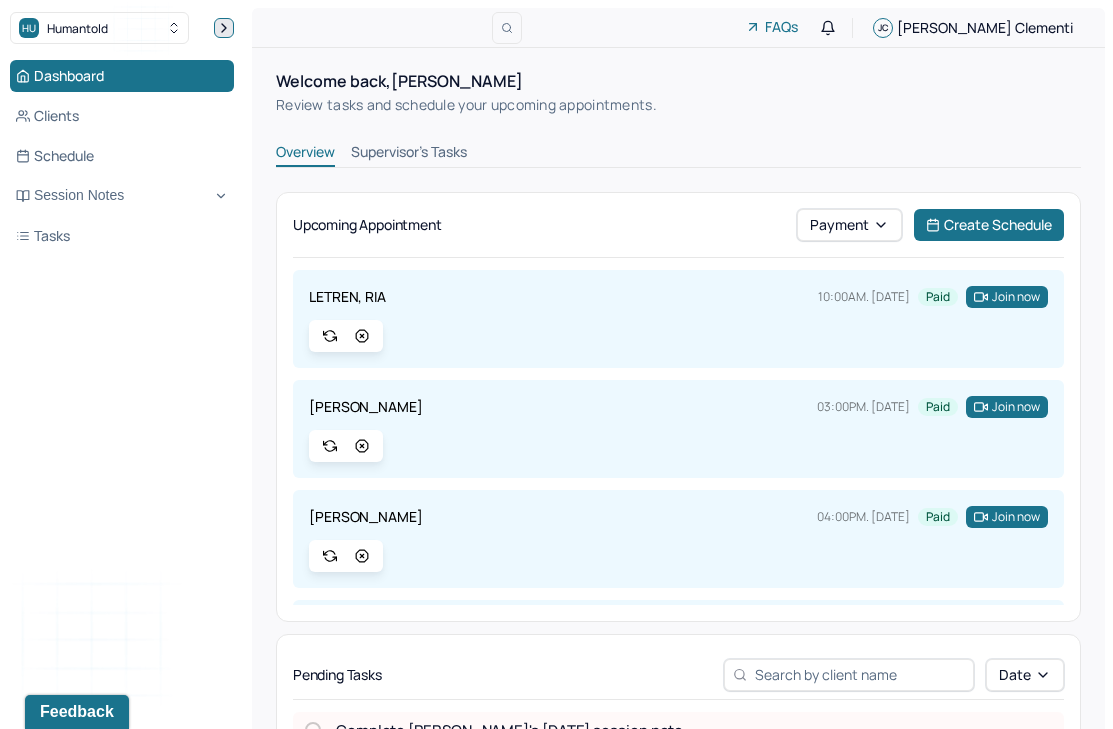 click 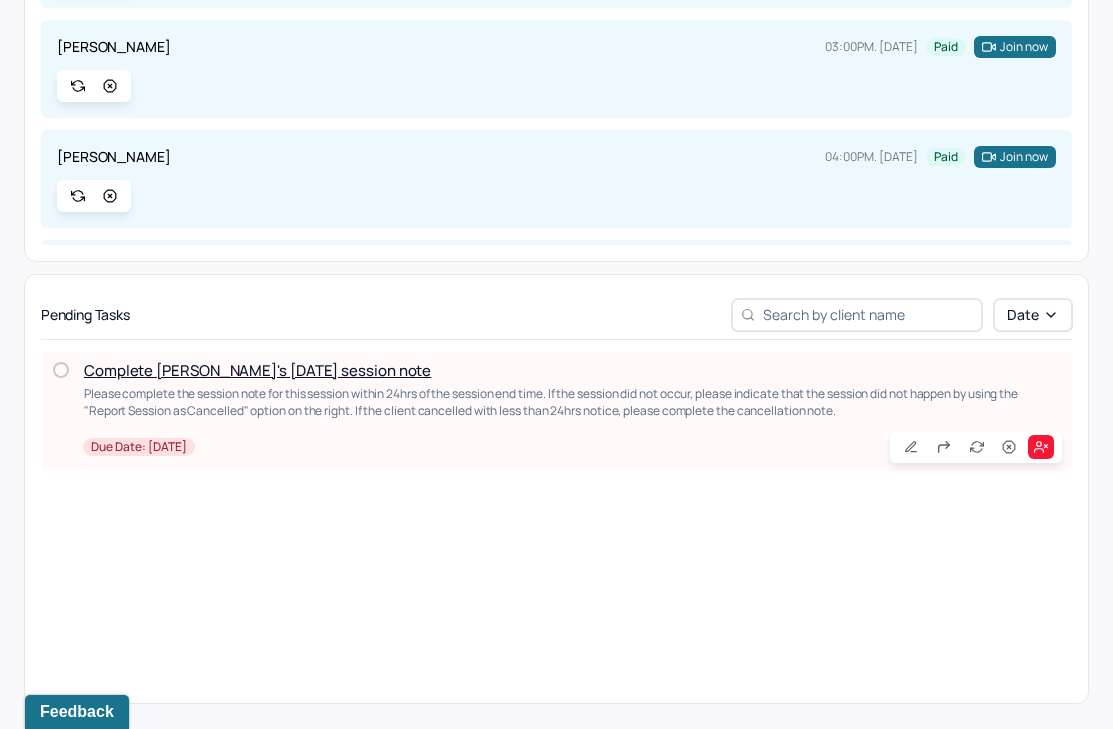 scroll, scrollTop: 433, scrollLeft: 0, axis: vertical 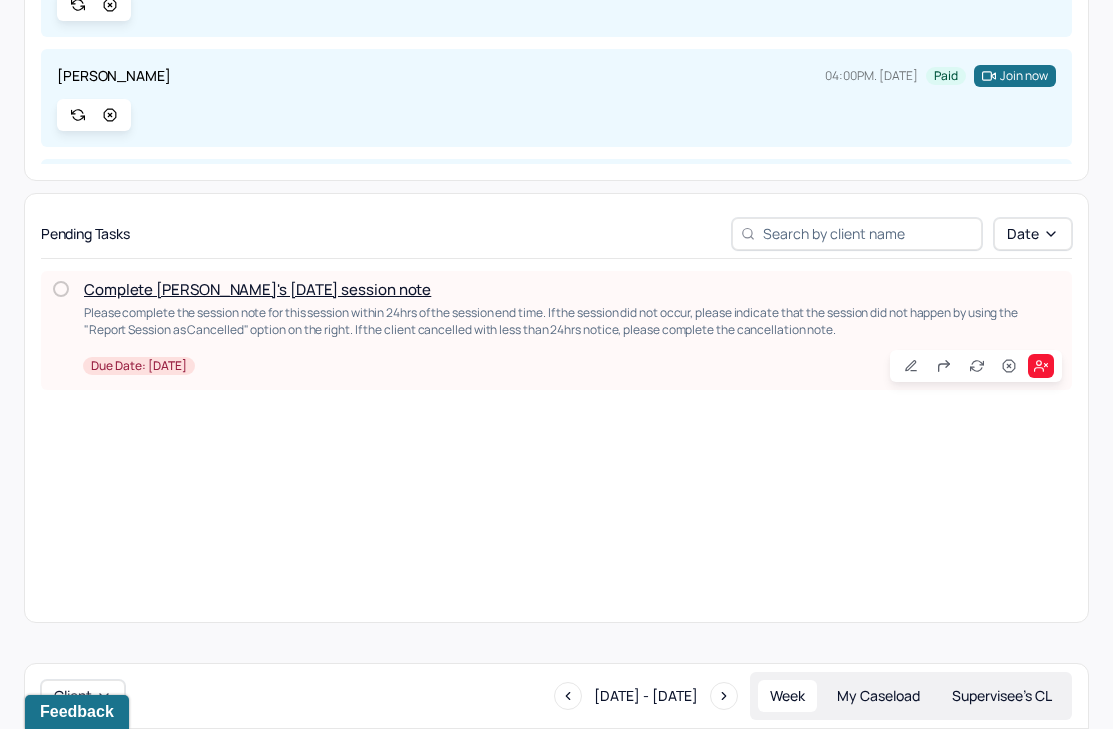 click on "Complete [PERSON_NAME]'s [DATE] session note" at bounding box center (257, 289) 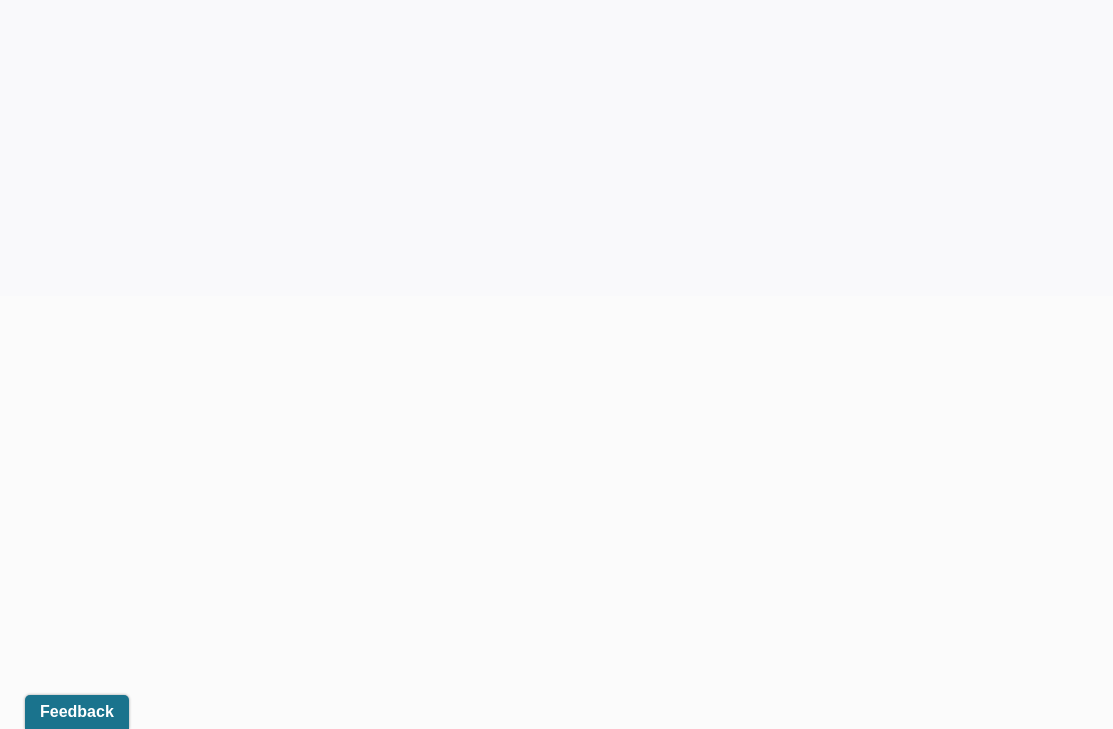 scroll, scrollTop: 0, scrollLeft: 0, axis: both 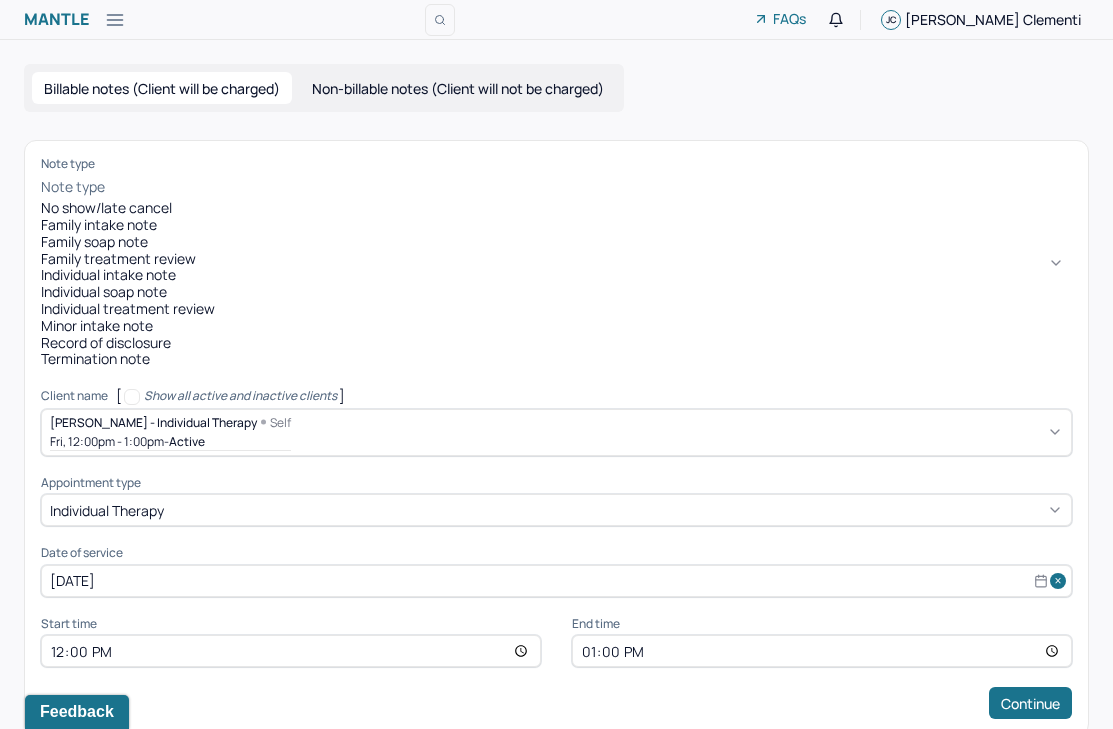 click on "Note type" at bounding box center [556, 187] 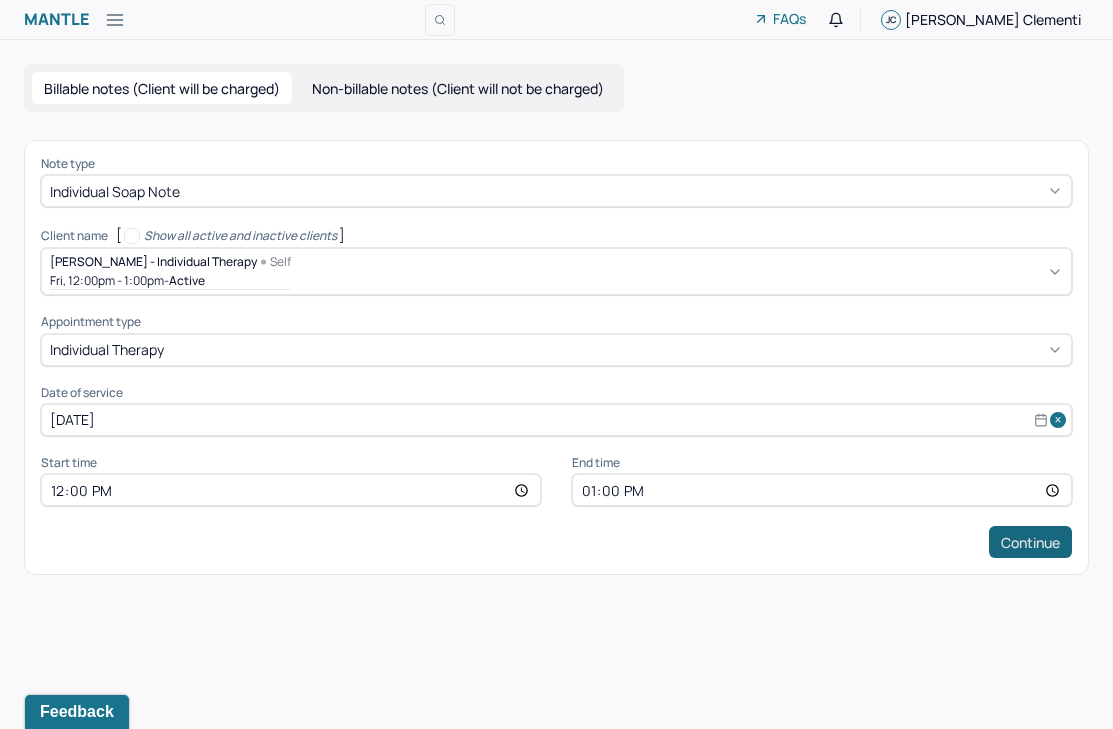 click on "Continue" at bounding box center [1030, 542] 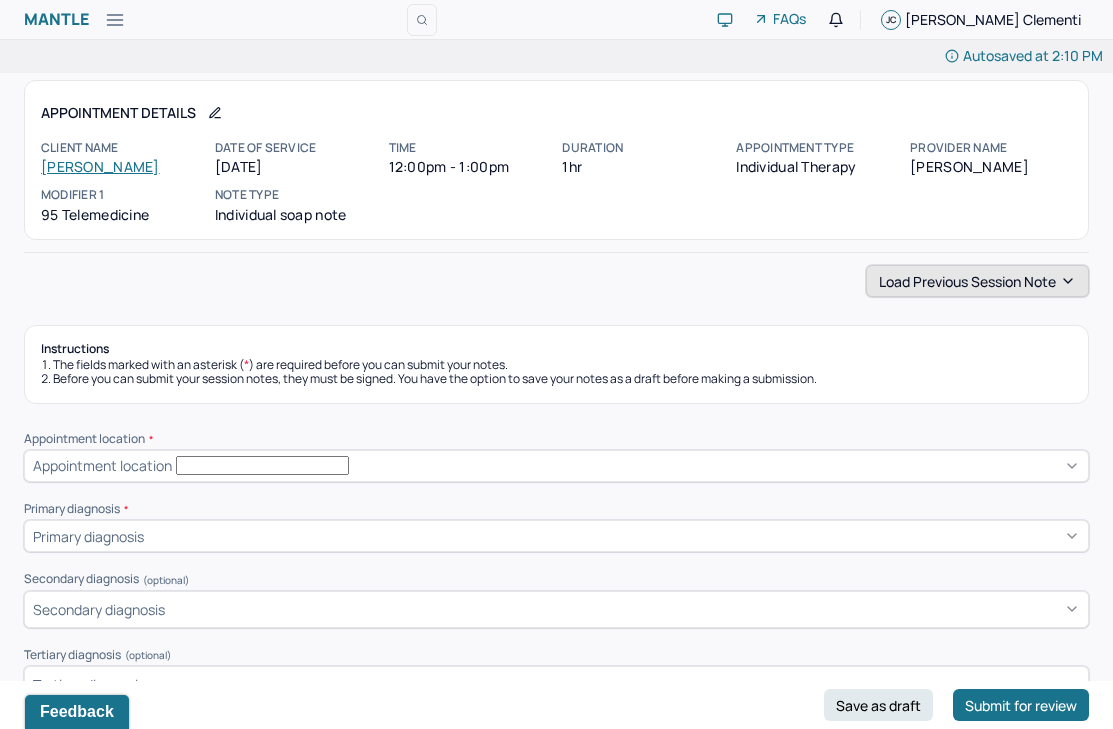 click on "Load previous session note" at bounding box center (977, 281) 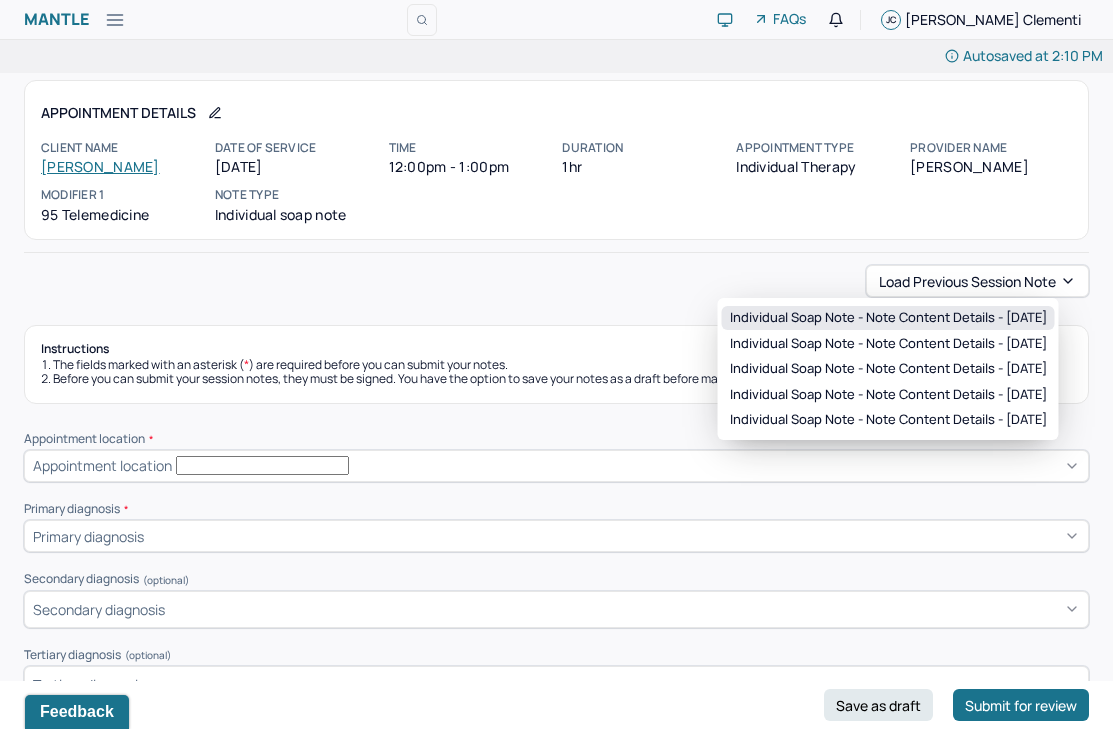 click on "Individual soap note   - Note content Details -   [DATE]" at bounding box center (888, 318) 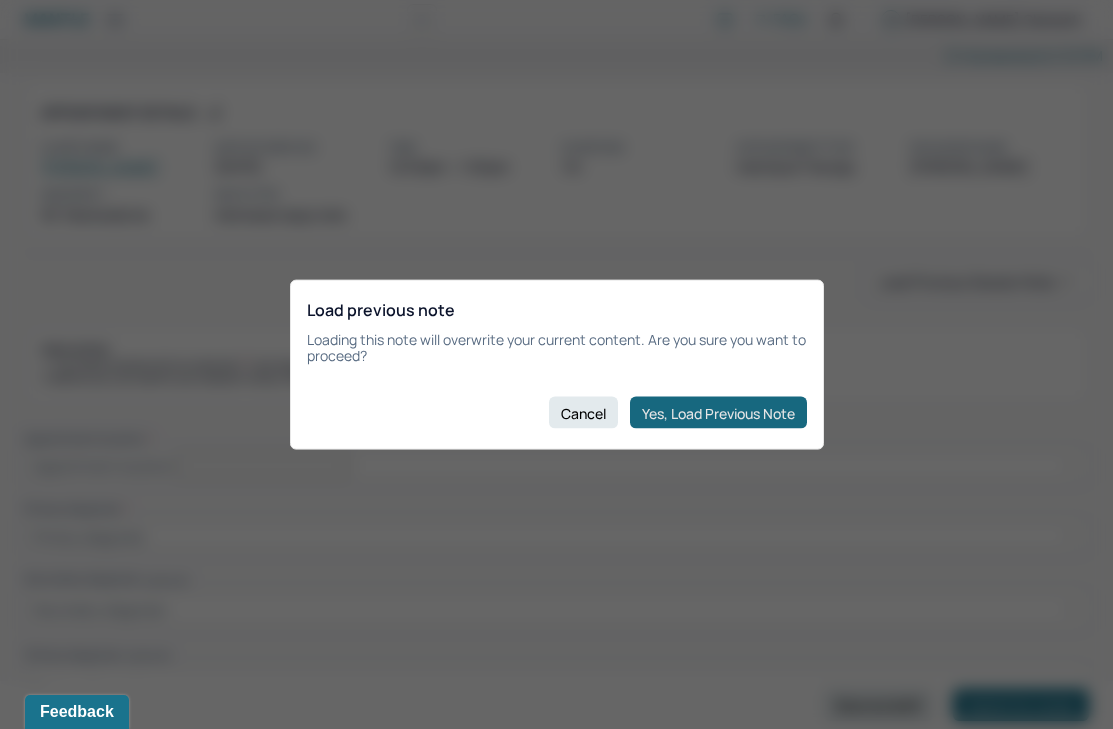 click on "Yes, Load Previous Note" at bounding box center [718, 413] 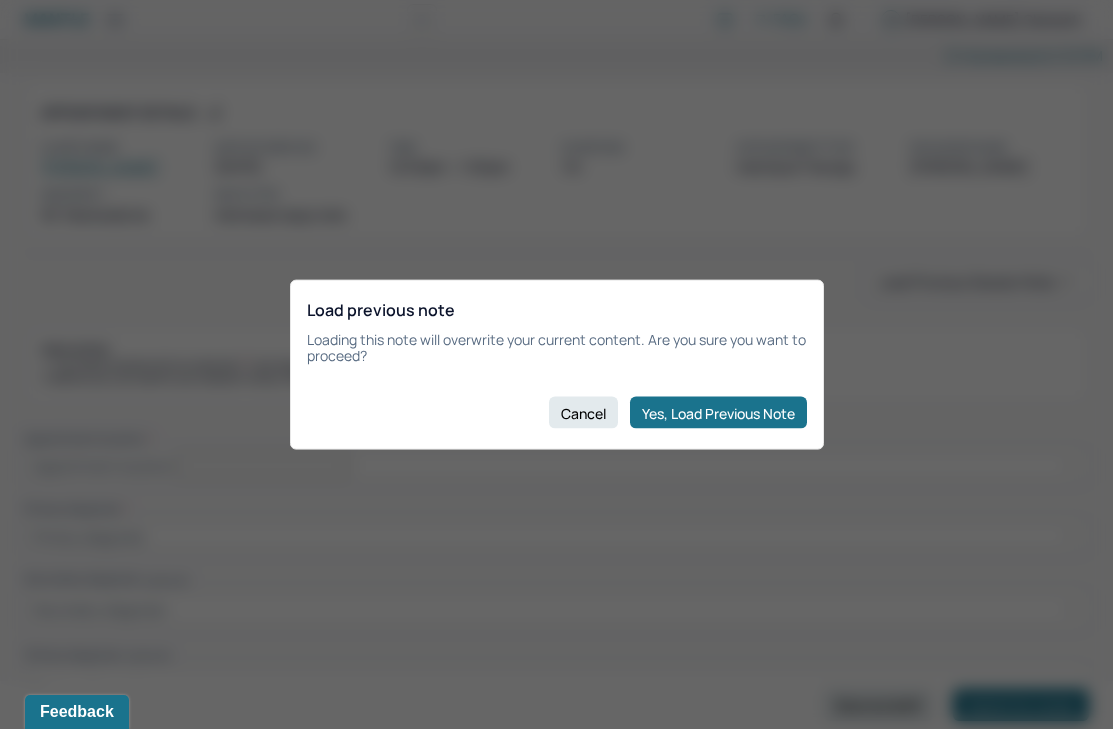 type on "The client will continue with CBT counseling." 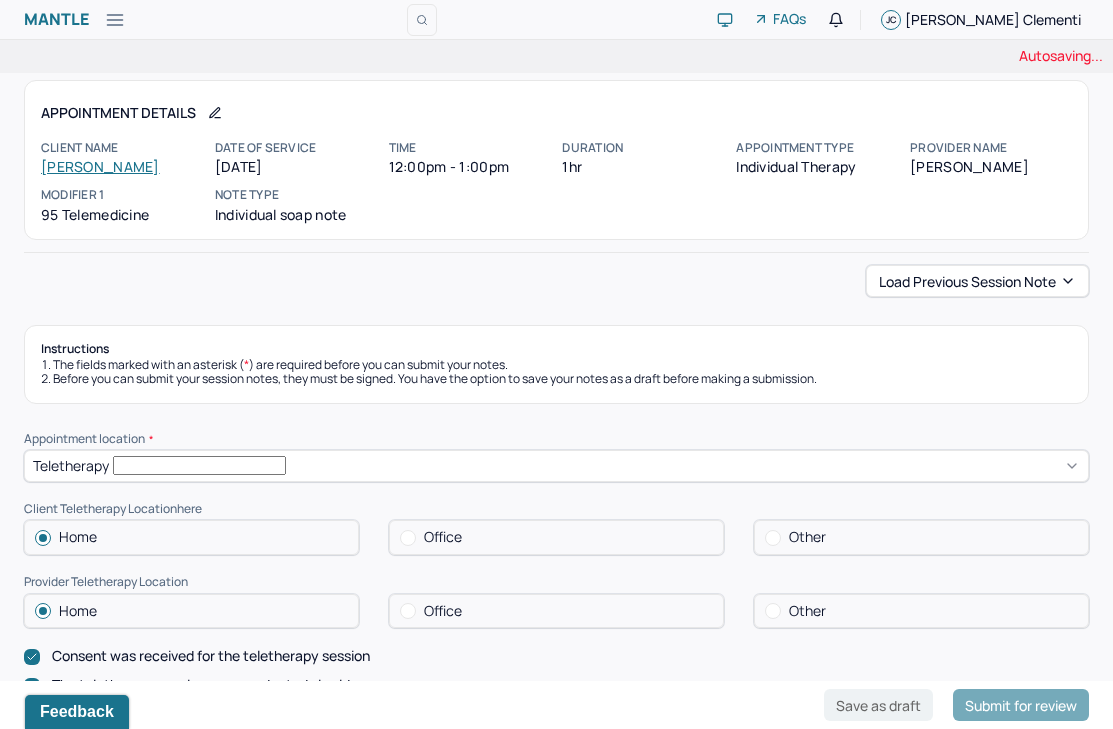 click on "Load previous session note" at bounding box center (556, 281) 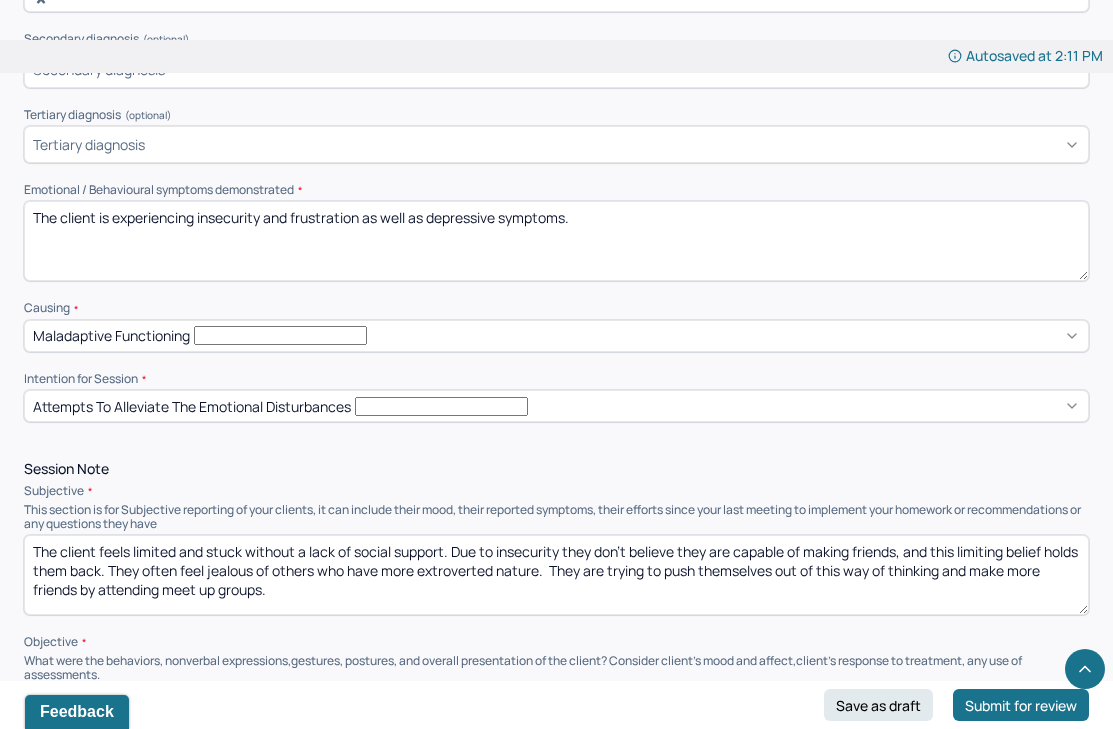 scroll, scrollTop: 800, scrollLeft: 0, axis: vertical 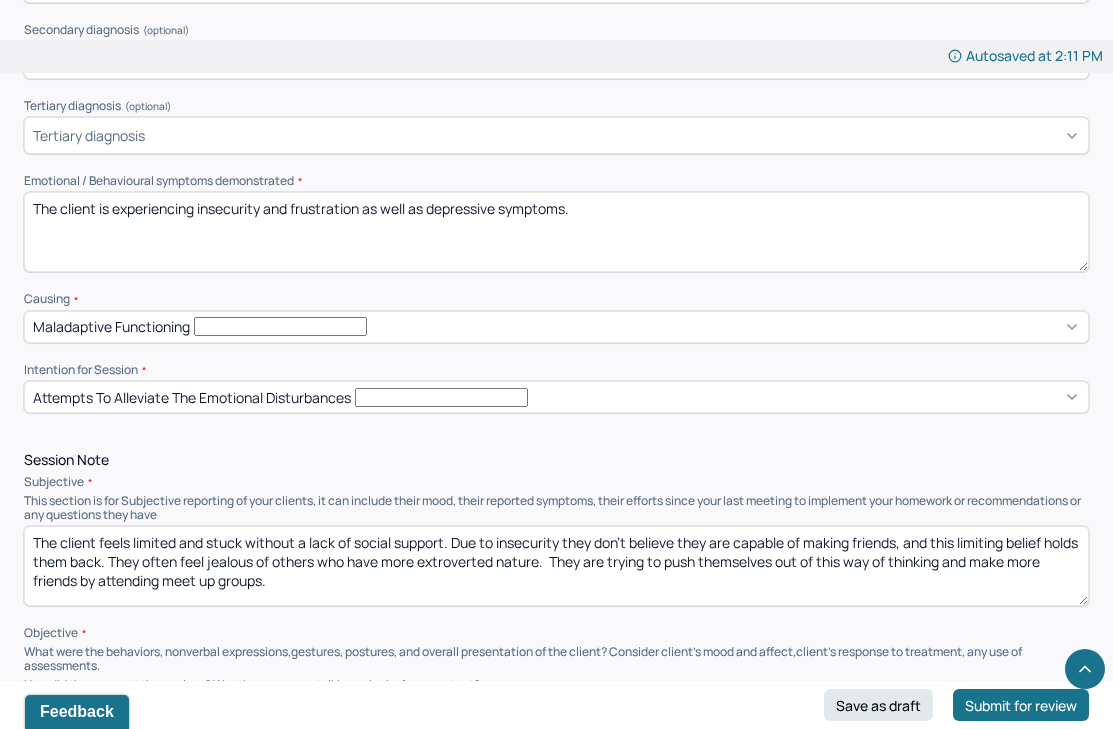 drag, startPoint x: 570, startPoint y: 157, endPoint x: 484, endPoint y: 158, distance: 86.00581 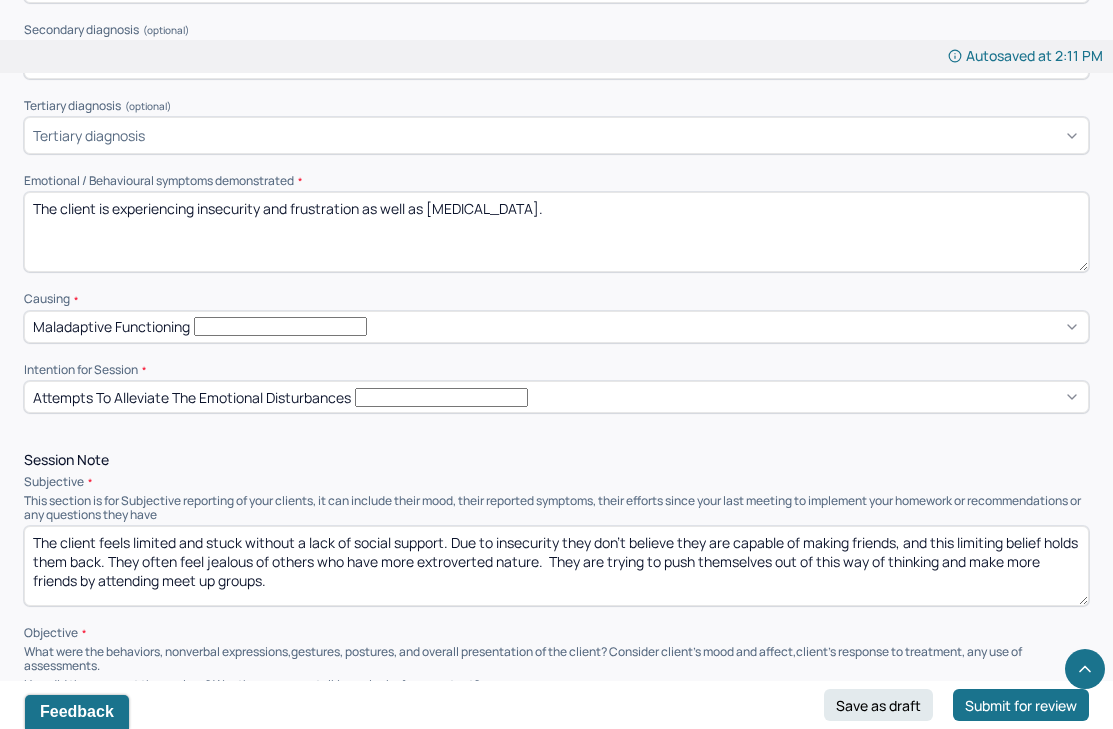 type on "The client is experiencing insecurity and frustration as well as [MEDICAL_DATA]." 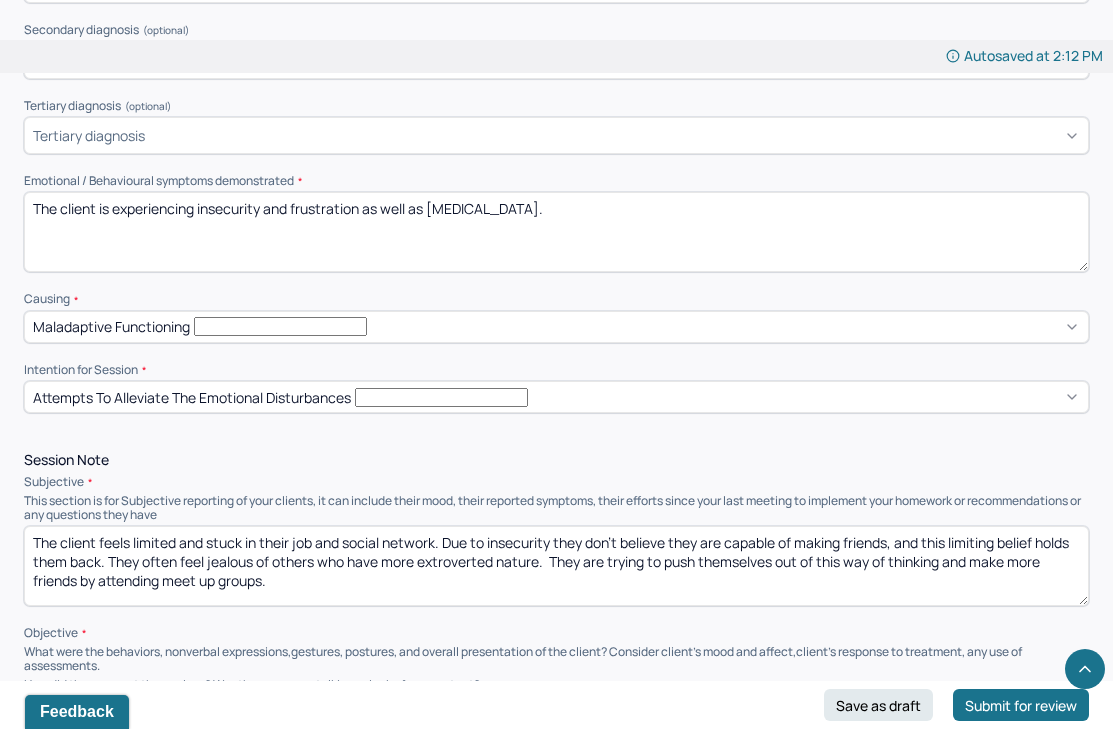 type on "The client feels limited and stuck in their job and social network. Due to insecurity they don't believe they are capable of making friends, and this limiting belief holds them back. They often feel jealous of others who have more extroverted nature.  They are trying to push themselves out of this way of thinking and make more friends by attending meet up groups." 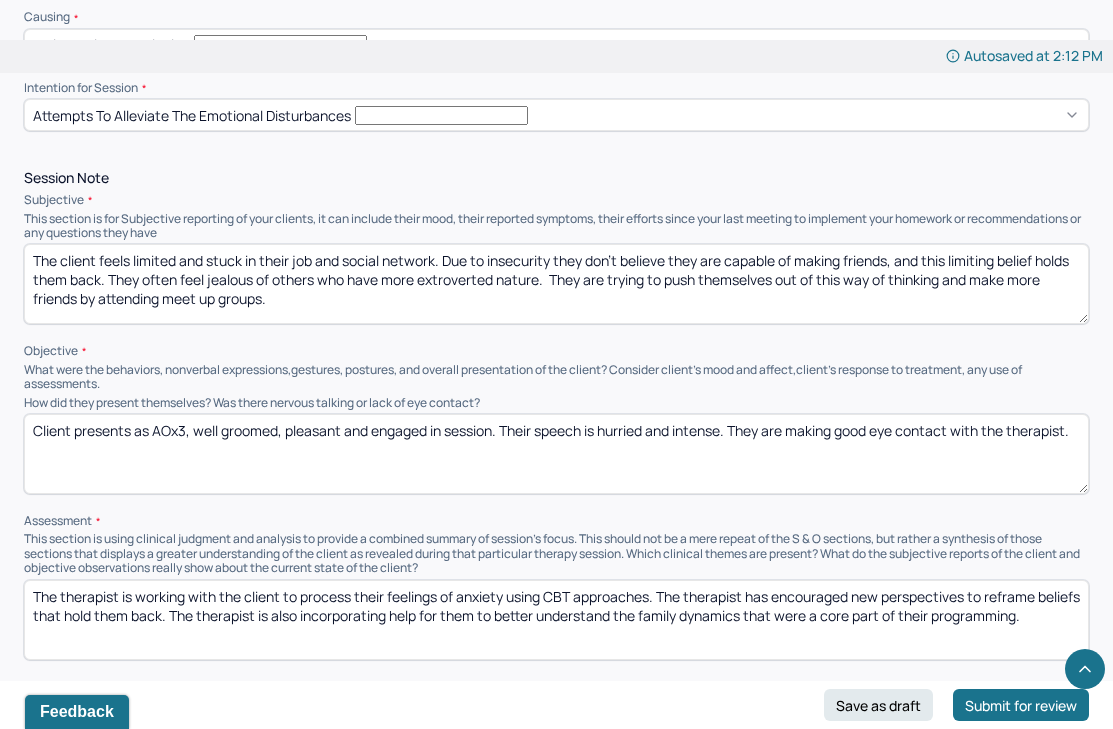 scroll, scrollTop: 1098, scrollLeft: 0, axis: vertical 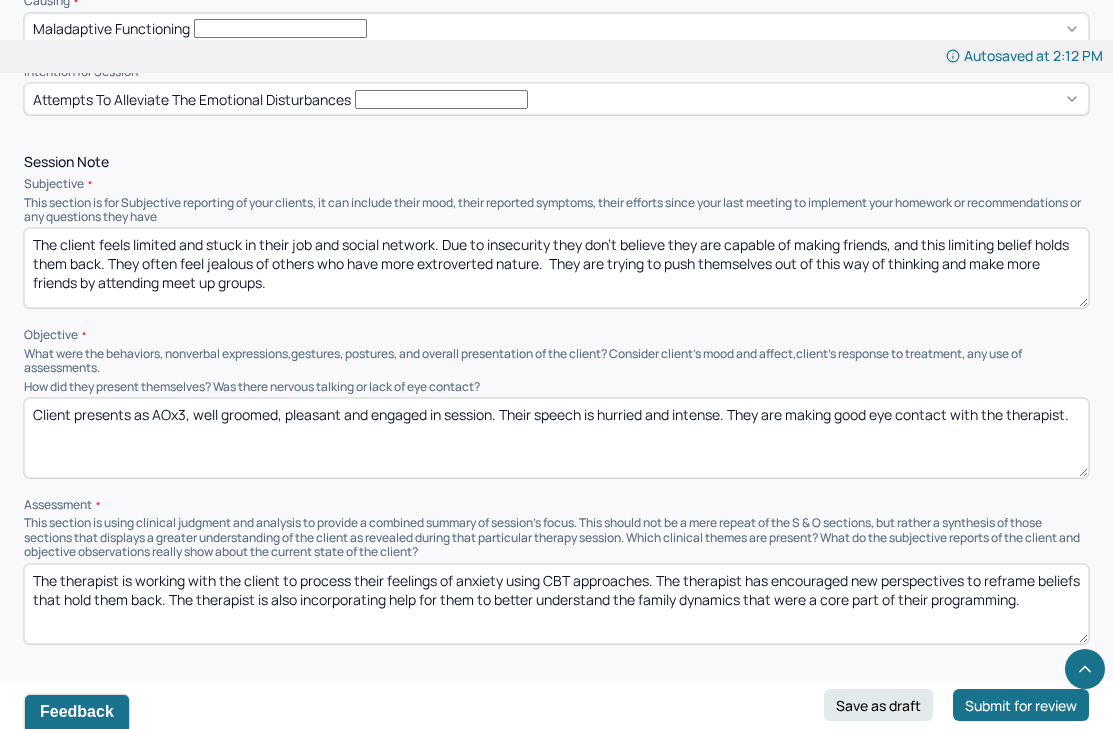 click on "Client presents as AOx3, well groomed, pleasant and engaged in session. Their speech is hurried and intense. They are making good eye contact with the therapist." at bounding box center (556, 438) 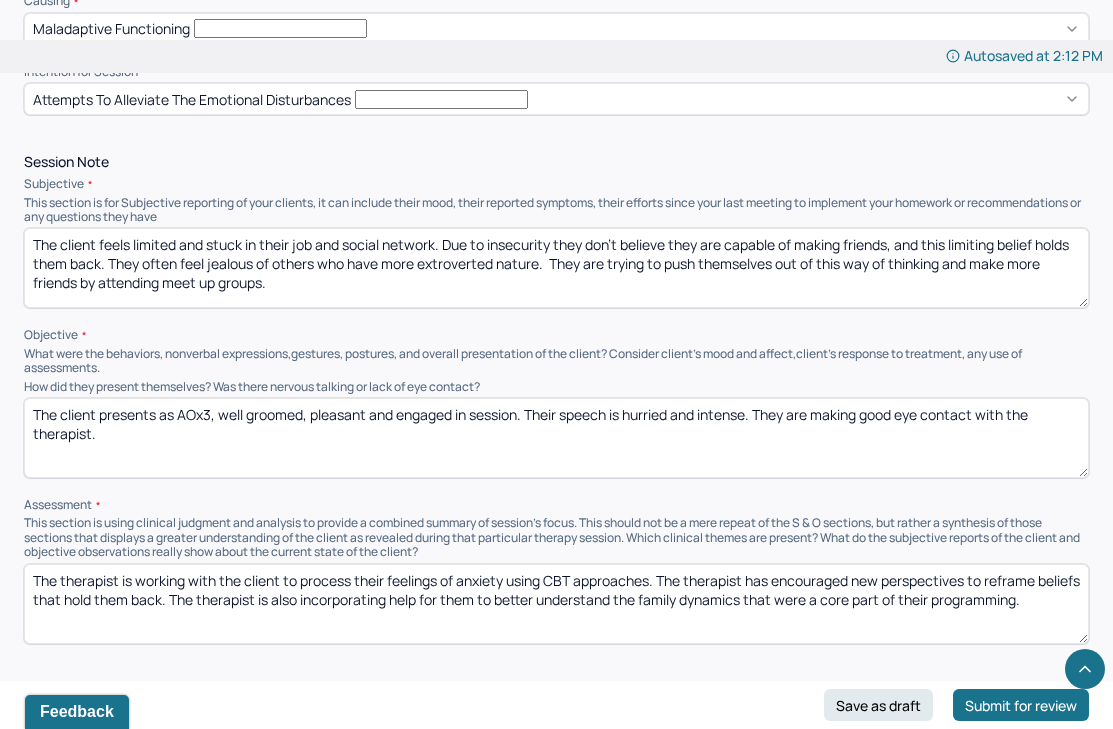 type on "The client presents as AOx3, well groomed, pleasant and engaged in session. Their speech is hurried and intense. They are making good eye contact with the therapist." 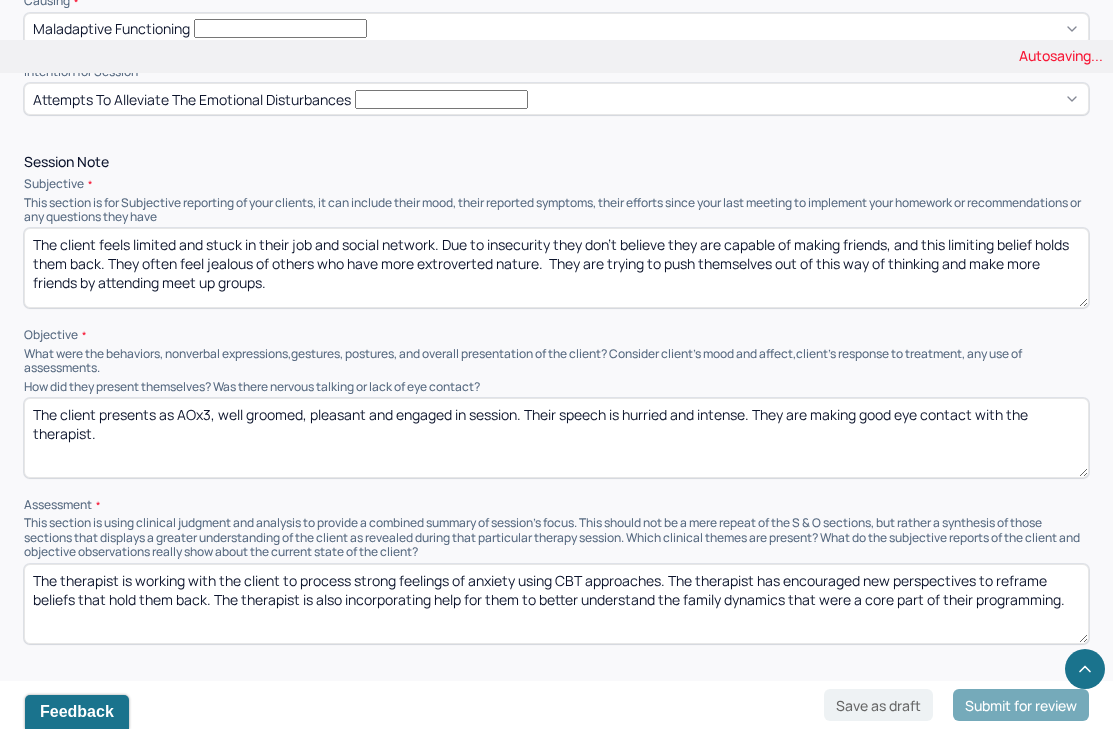 type on "The therapist is working with the client to process strong feelings of anxiety using CBT approaches. The therapist has encouraged new perspectives to reframe beliefs that hold them back. The therapist is also incorporating help for them to better understand the family dynamics that were a core part of their programming." 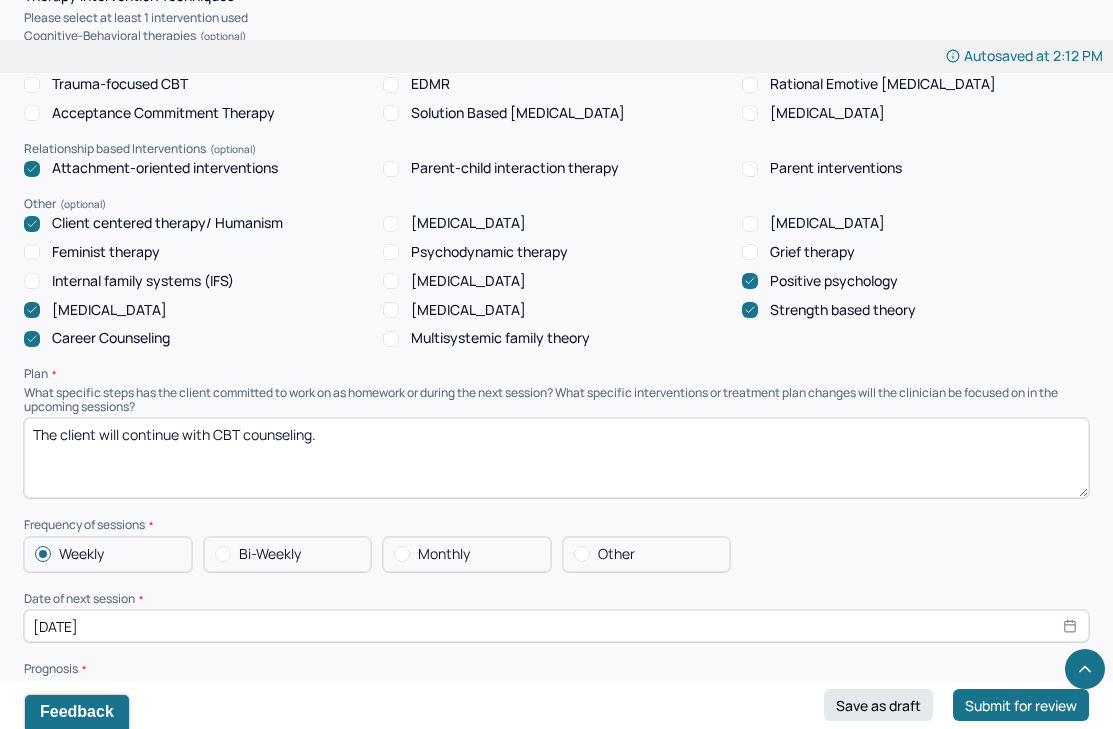 scroll, scrollTop: 1794, scrollLeft: 0, axis: vertical 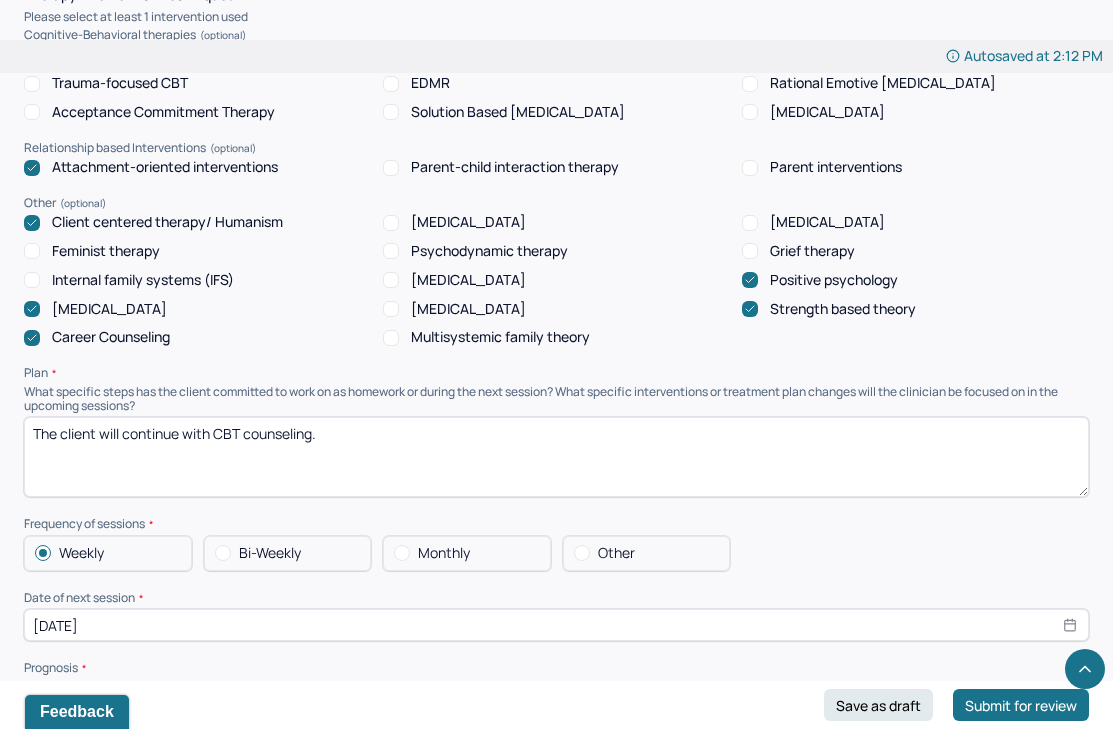 click on "The client will continue with CBT counseling." at bounding box center (556, 457) 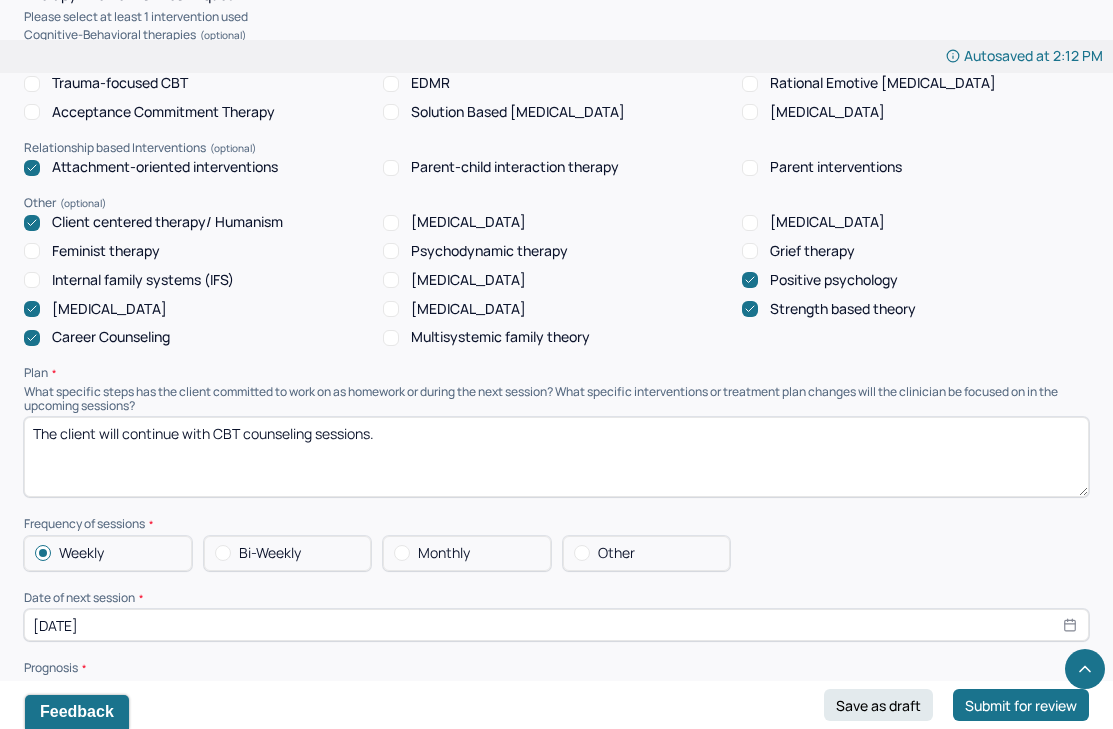 type on "The client will continue with CBT counseling sessions." 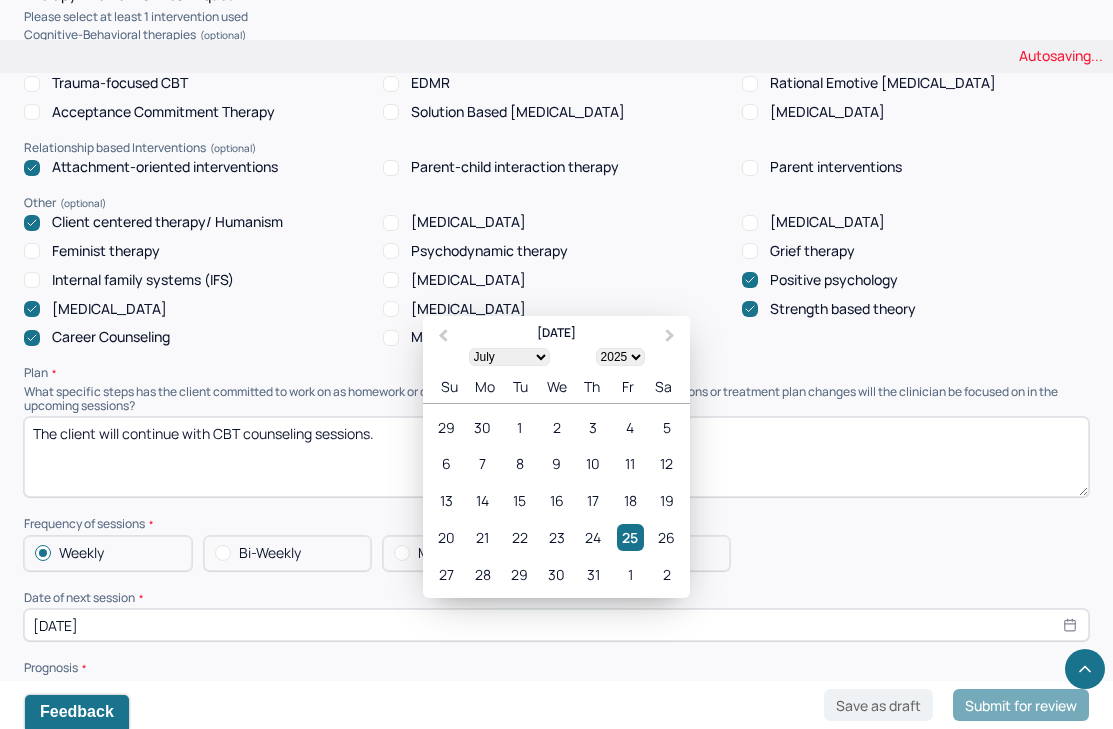click on "[DATE]" at bounding box center (556, 625) 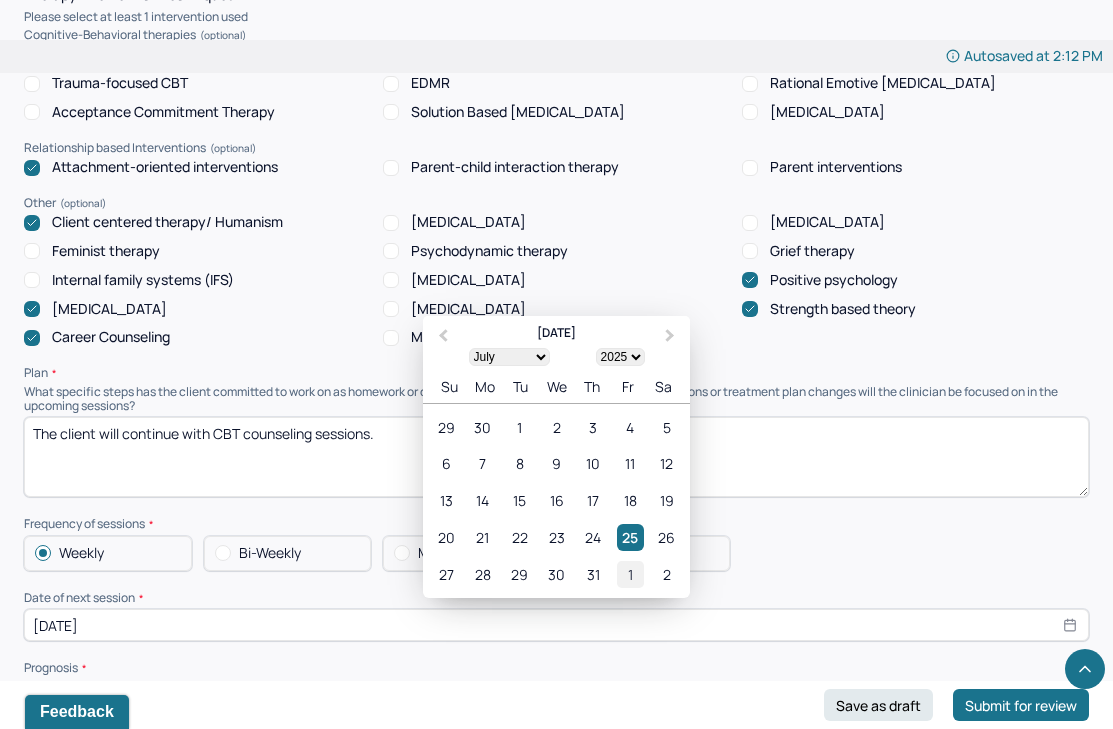 click on "1" at bounding box center (630, 574) 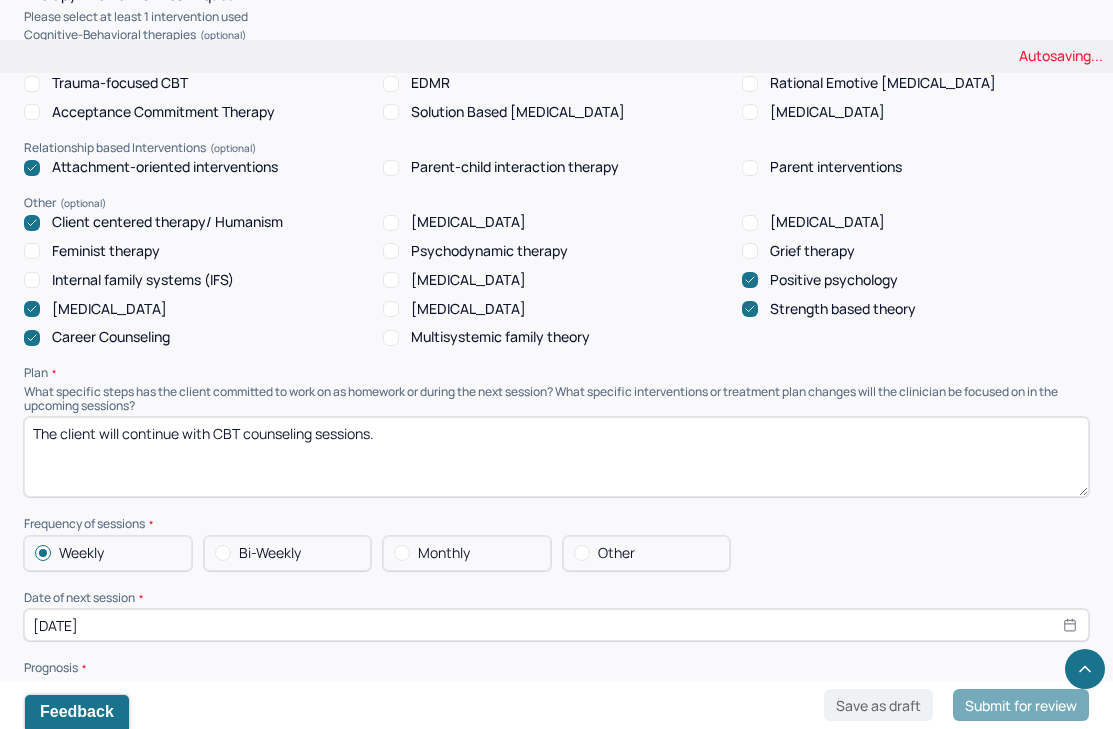 click on "The client has a positive prognosis for treatment as they are willing to be vulnerable in our counseling sessions." at bounding box center [556, 738] 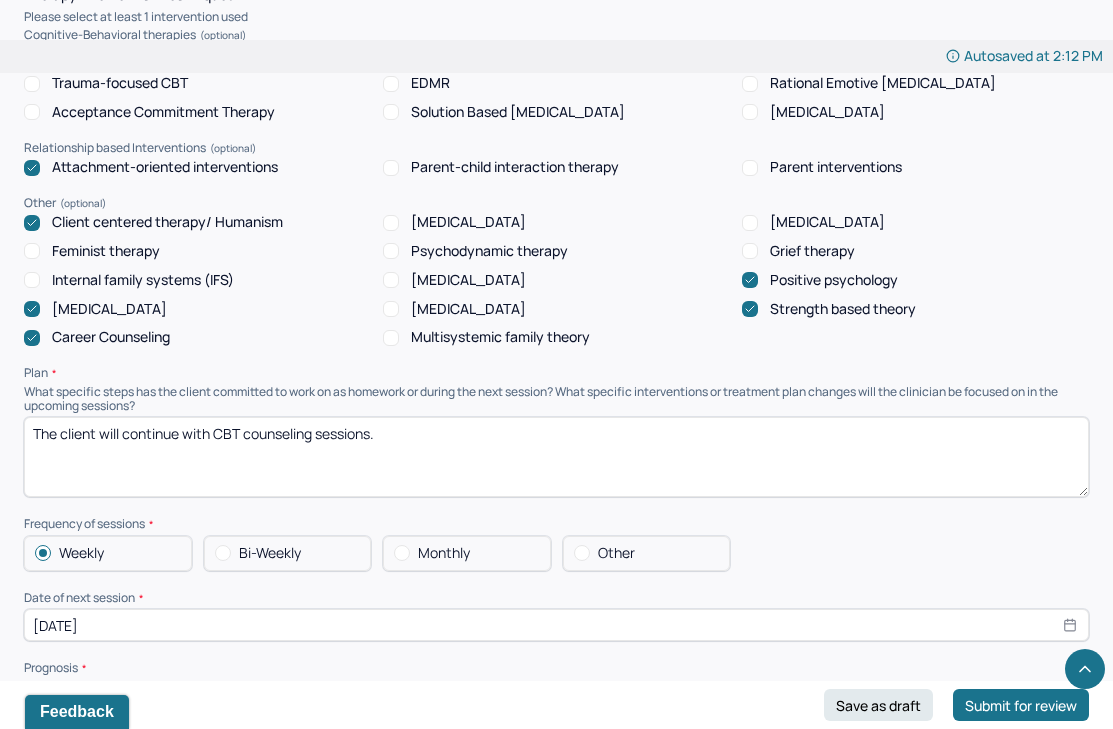 type on "The client has a positive prognosis for treatment as they are willing to be vulnerable in our counseling." 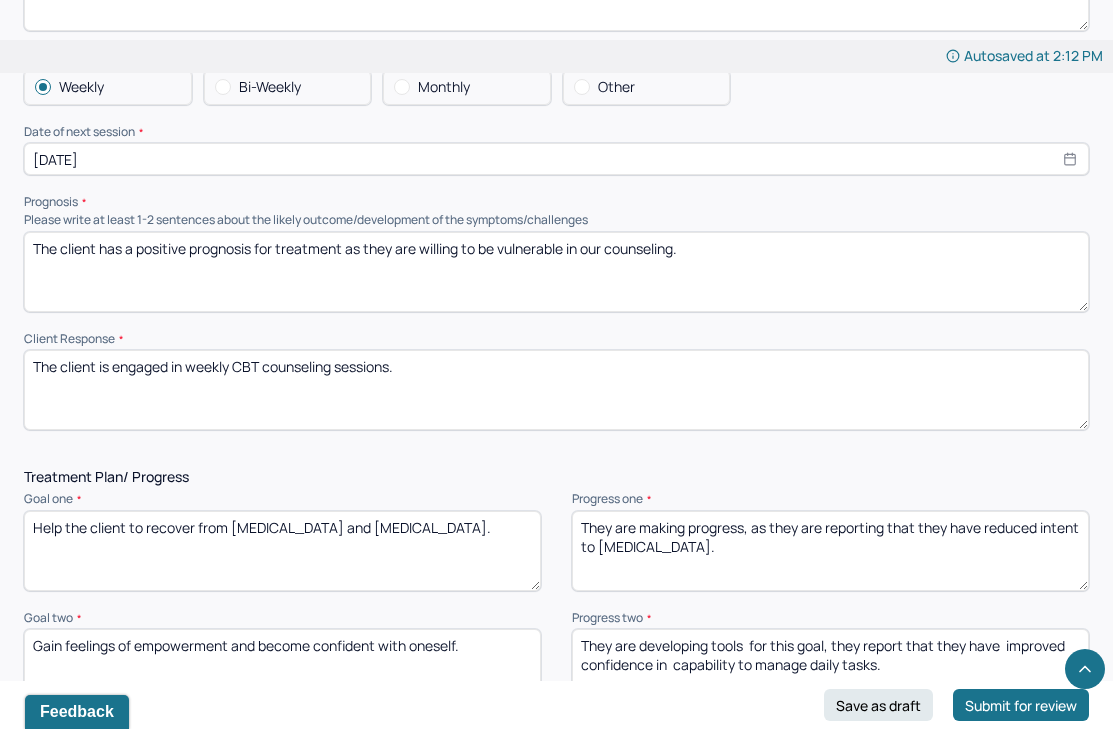 scroll, scrollTop: 2282, scrollLeft: 0, axis: vertical 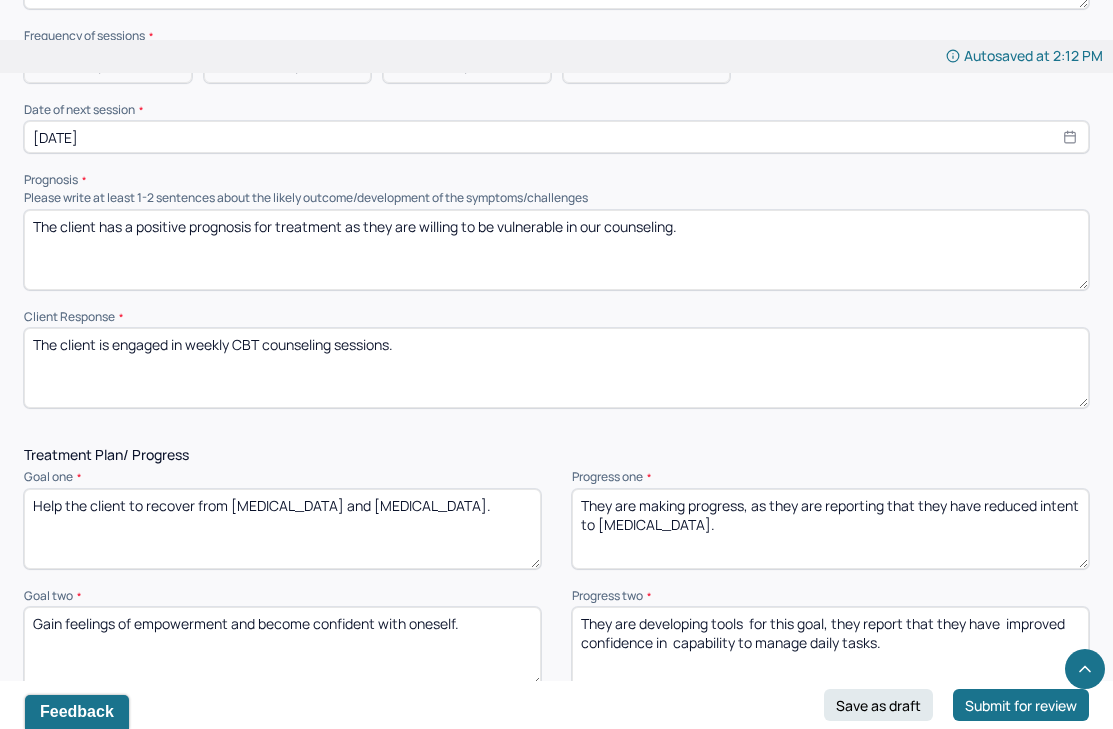 click on "The client is engaged in weekly CBT counseling sessions." at bounding box center (556, 368) 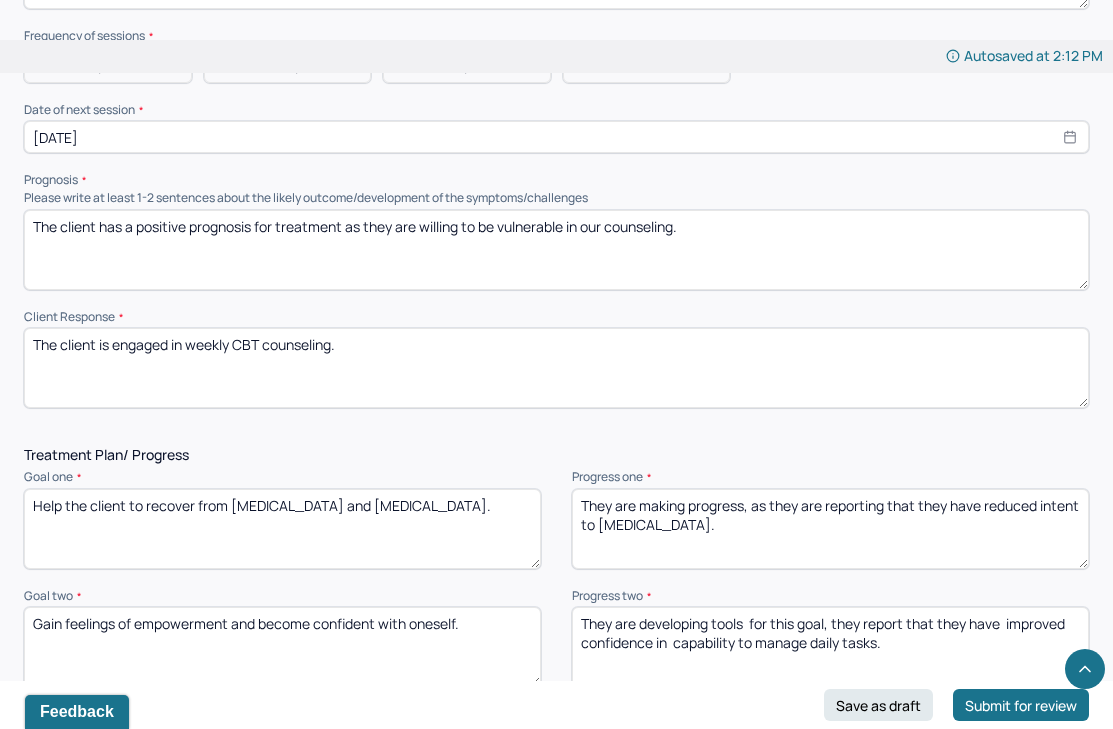 type on "The client is engaged in weekly CBT counseling." 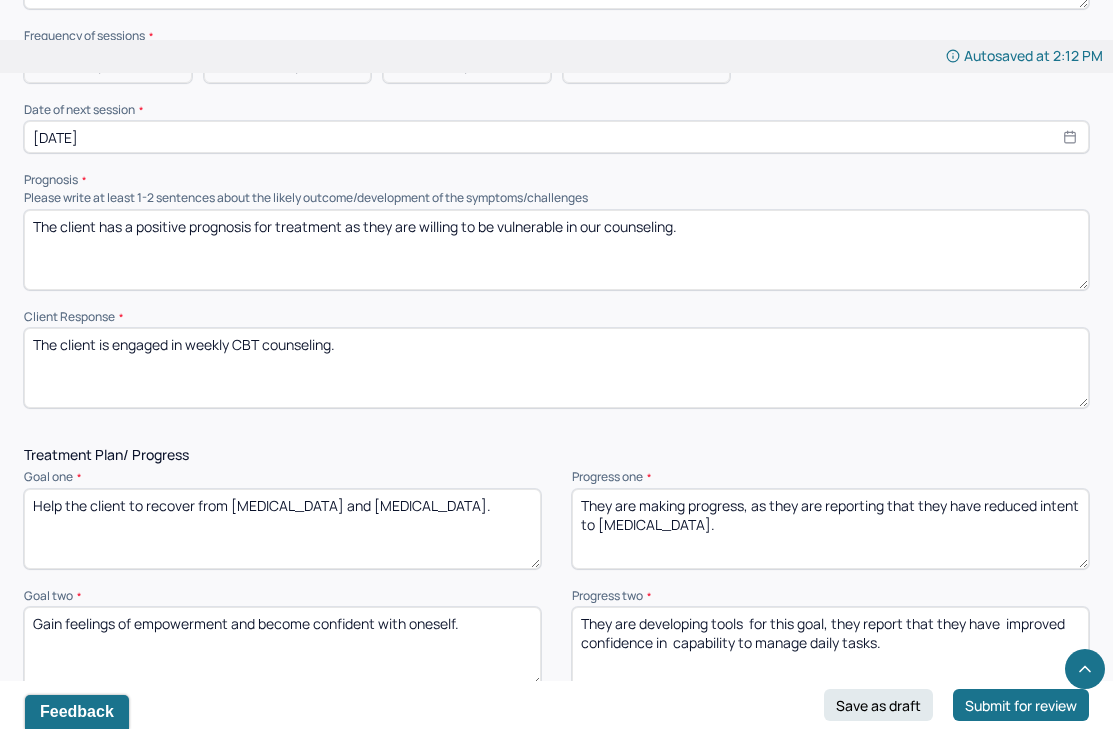 click on "They are making progress, as they are reporting that they have reduced intent to [MEDICAL_DATA]." at bounding box center [830, 529] 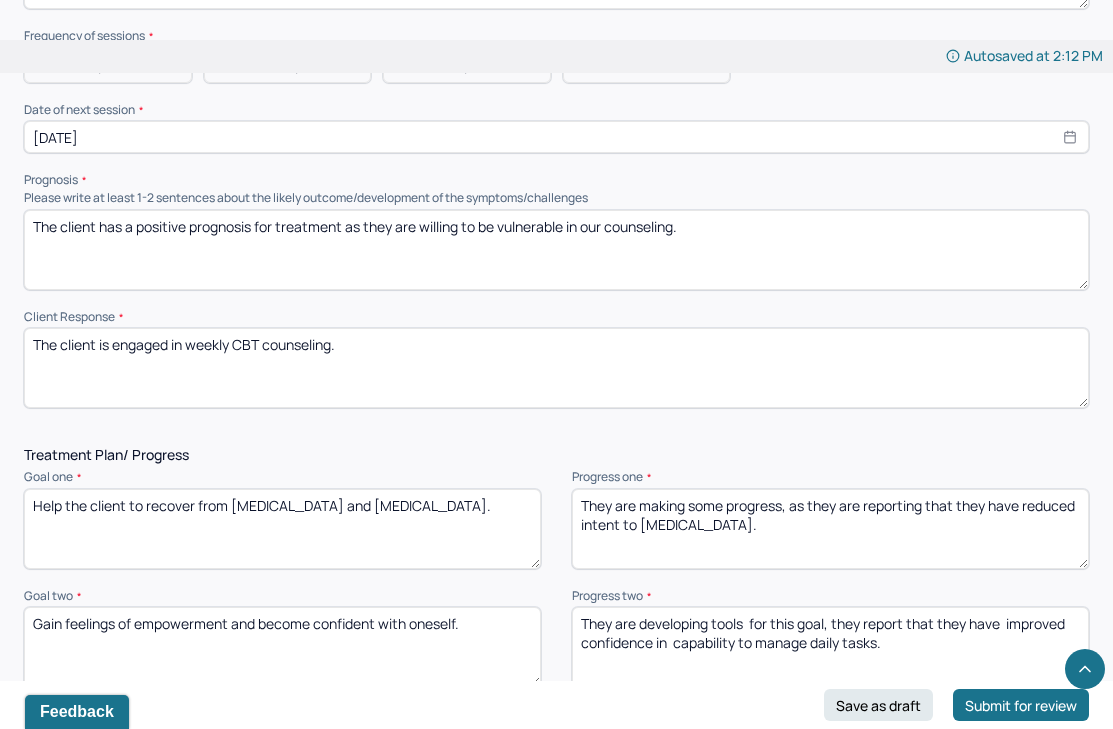 type on "They are making some progress, as they are reporting that they have reduced intent to [MEDICAL_DATA]." 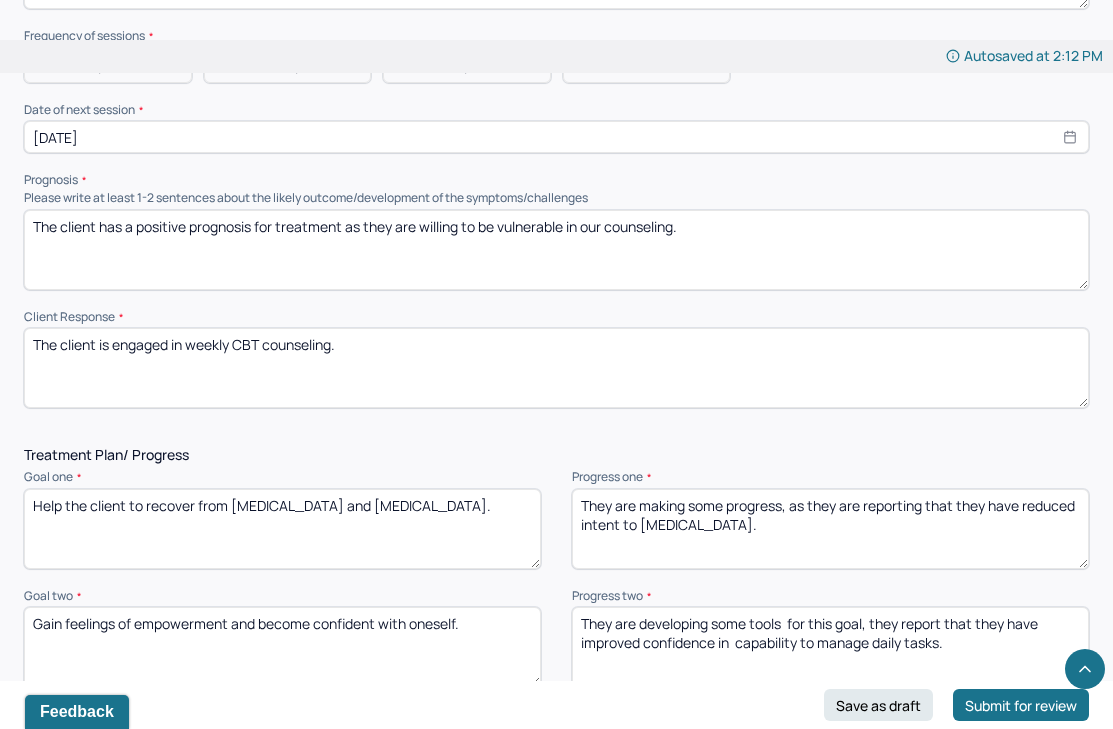 type on "They are developing some tools  for this goal, they report that they have  improved confidence in  capability to manage daily tasks." 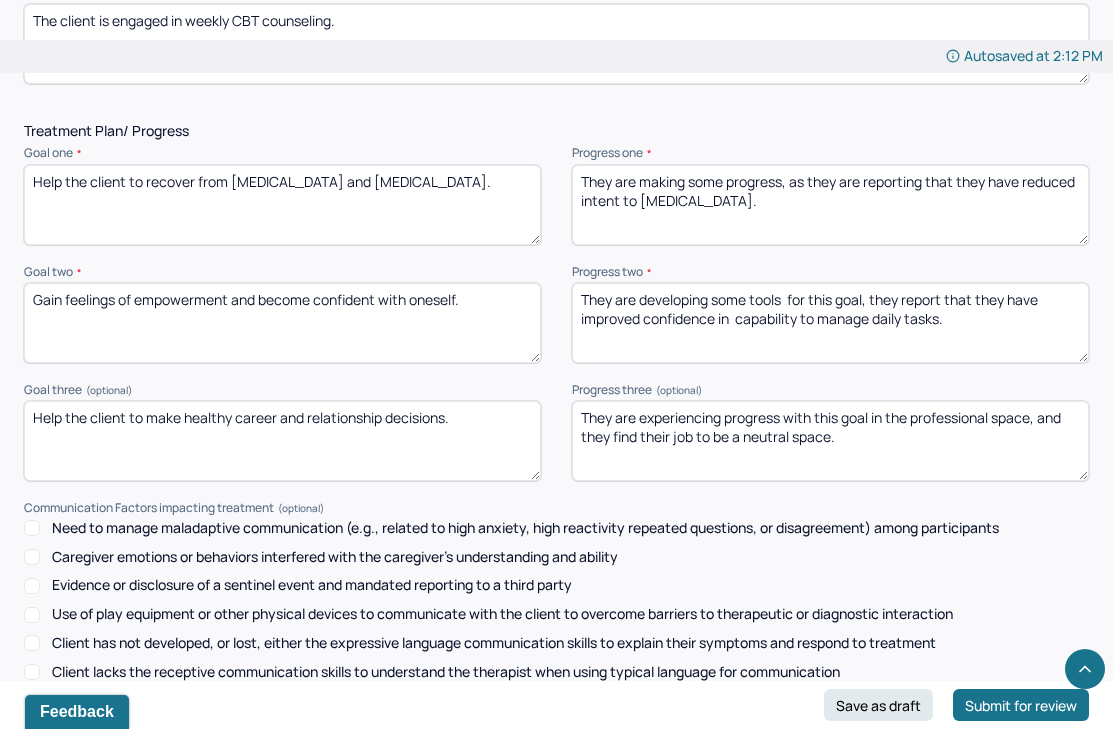 scroll, scrollTop: 2611, scrollLeft: 0, axis: vertical 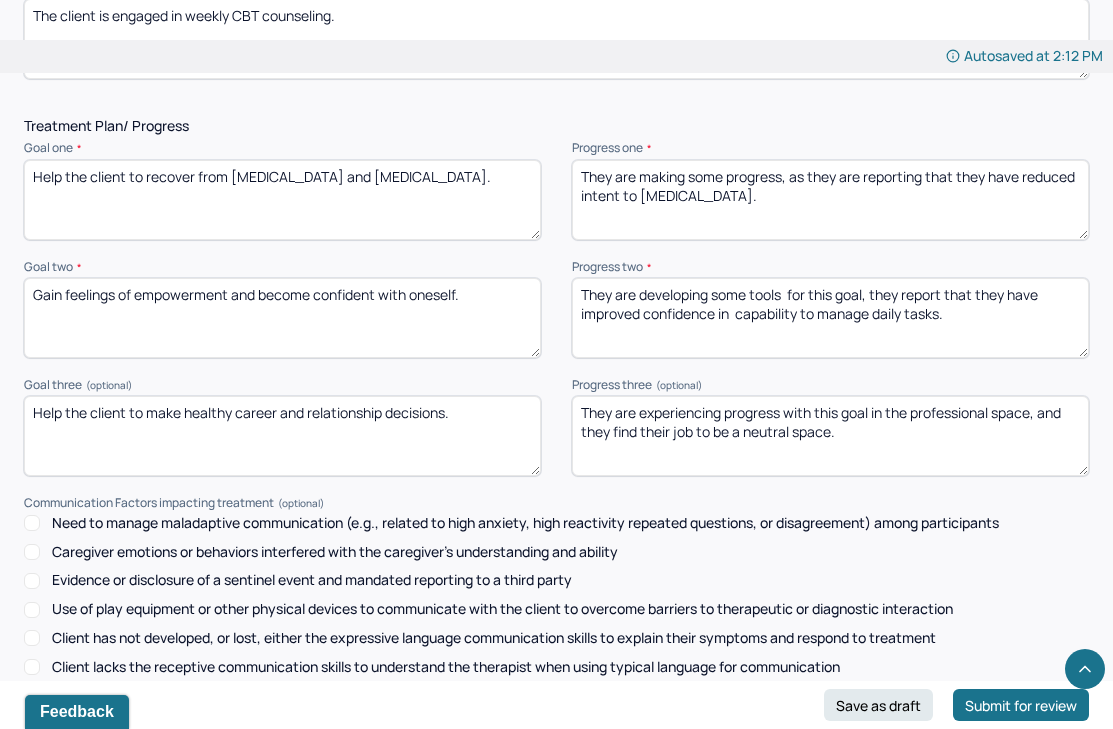 click on "They are experiencing progress with this goal in the professional space, and they find their job to be a neutral space." at bounding box center (830, 436) 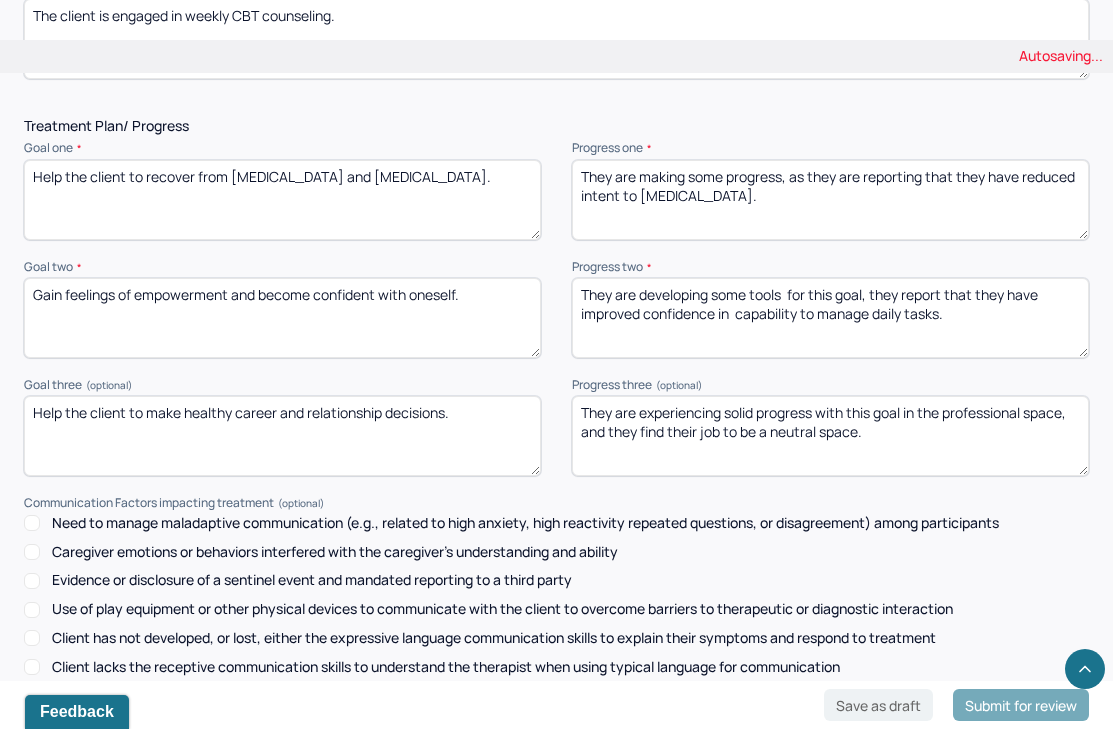 type on "They are experiencing solid progress with this goal in the professional space, and they find their job to be a neutral space." 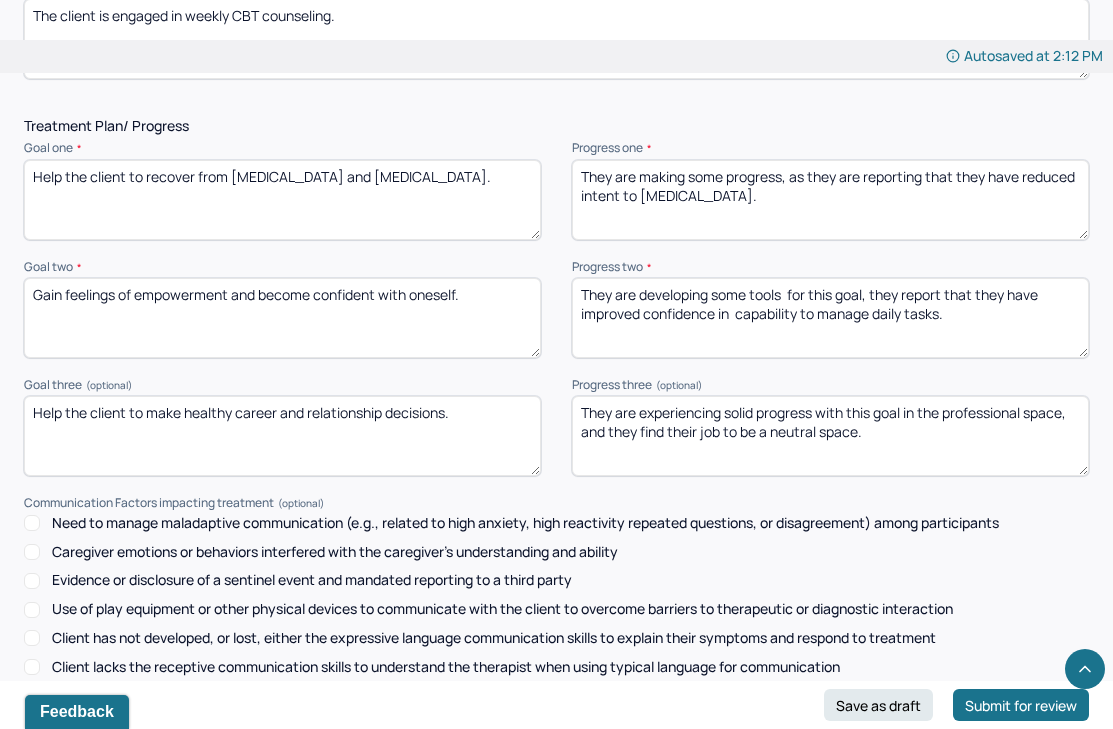 click on "Treatment Plan/ Progress Goal one * Help the client to recover from [MEDICAL_DATA] and [MEDICAL_DATA].  Progress one * They are making some progress, as they are reporting that they have reduced intent to [MEDICAL_DATA]. Goal two * Gain feelings of empowerment and become confident with oneself. Progress two * They are developing some tools  for this goal, they report that they have  improved confidence in  capability to manage daily tasks. Goal three (optional) Help the client to make healthy career and relationship decisions.  Progress three (optional) They are experiencing progress with this goal in the professional space, and they find their job to be a neutral space. Communication Factors impacting treatment Need to manage maladaptive communication (e.g., related to high anxiety, high reactivity repeated questions, or disagreement) among participants Caregiver emotions or behaviors interfered with the caregiver's understanding and ability Details around communication factors impacting treatment" at bounding box center [556, 456] 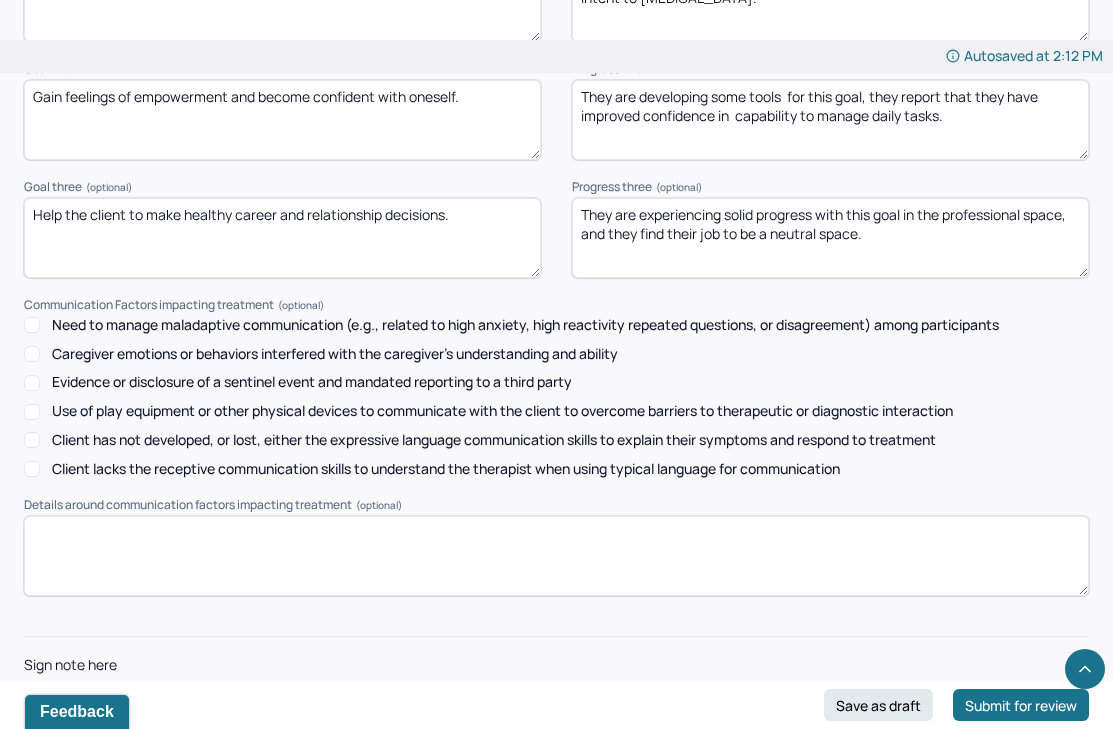 scroll, scrollTop: 2807, scrollLeft: 0, axis: vertical 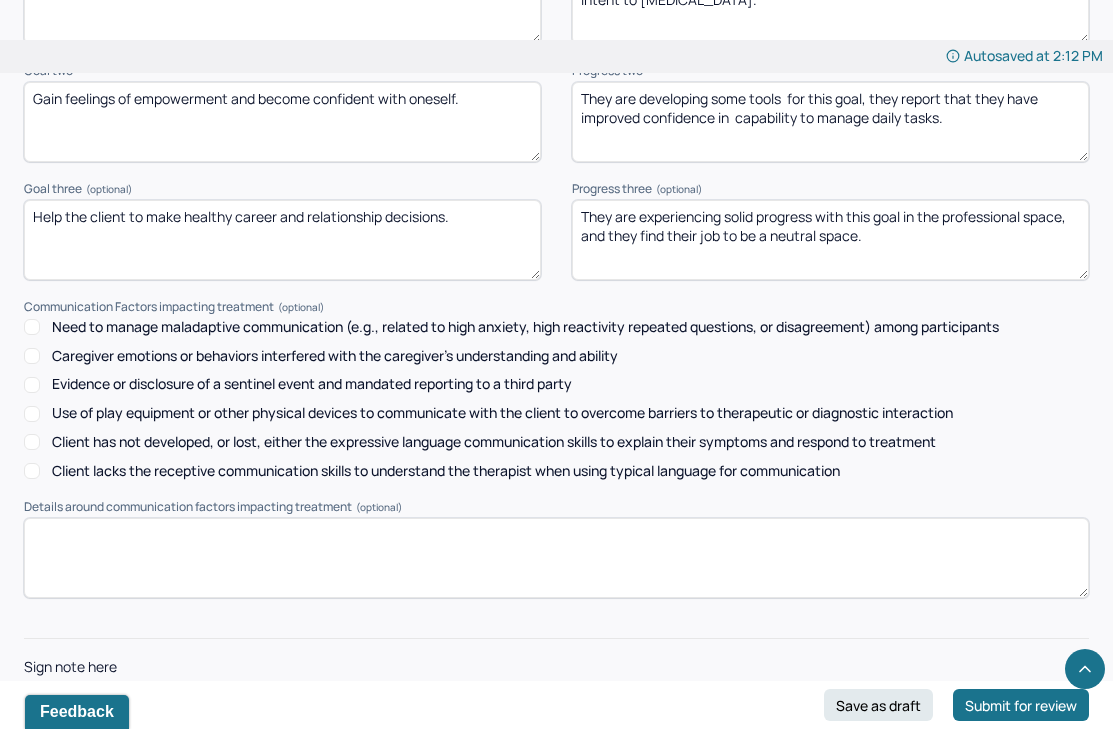 click at bounding box center [556, 722] 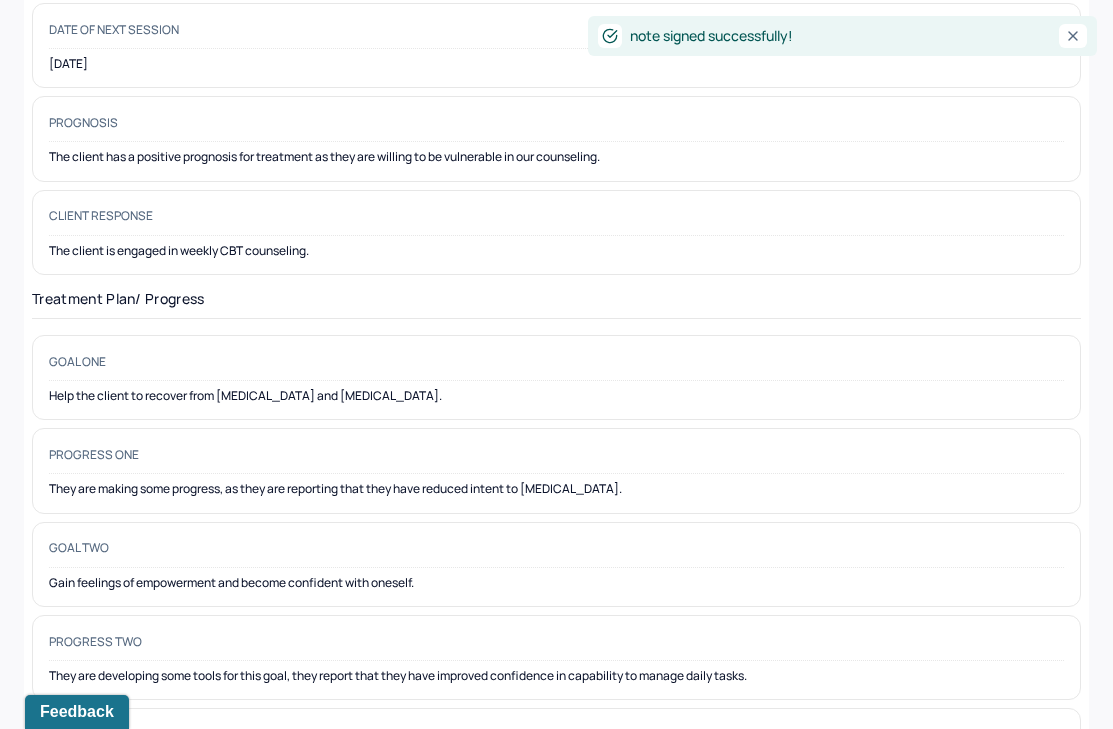 scroll, scrollTop: 0, scrollLeft: 0, axis: both 